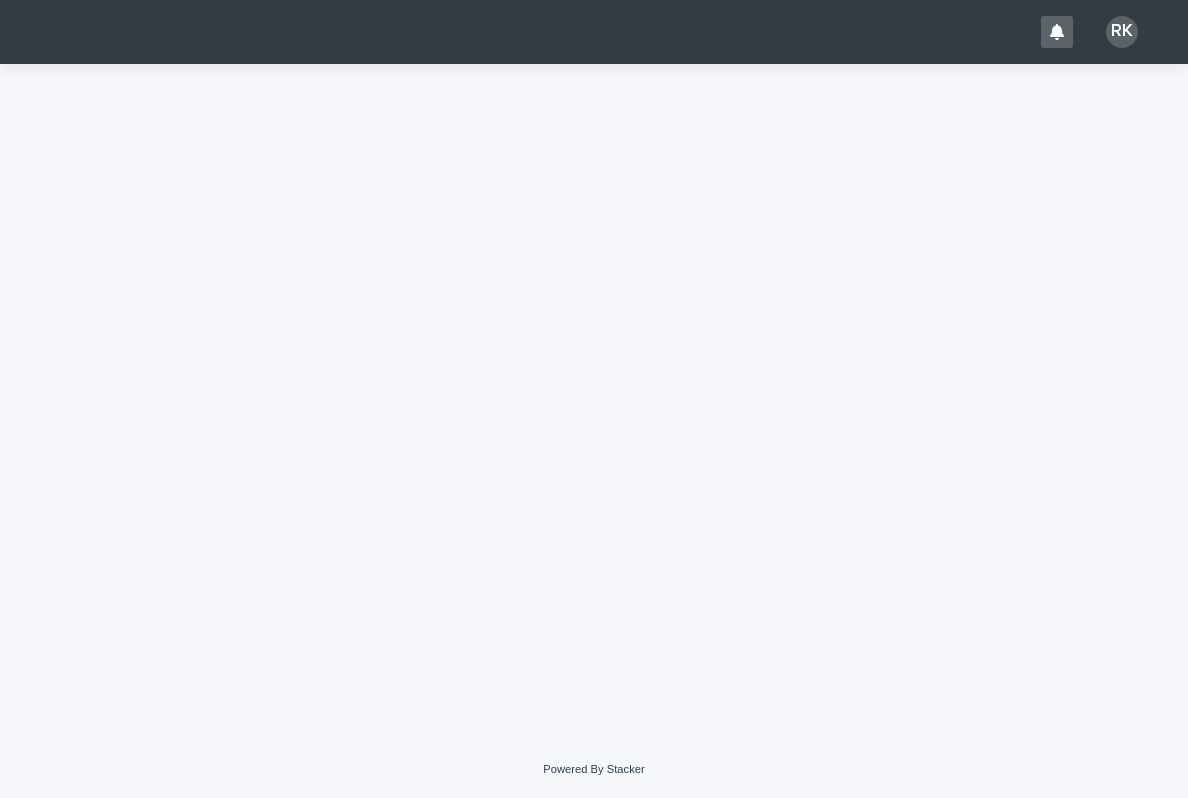 scroll, scrollTop: 0, scrollLeft: 0, axis: both 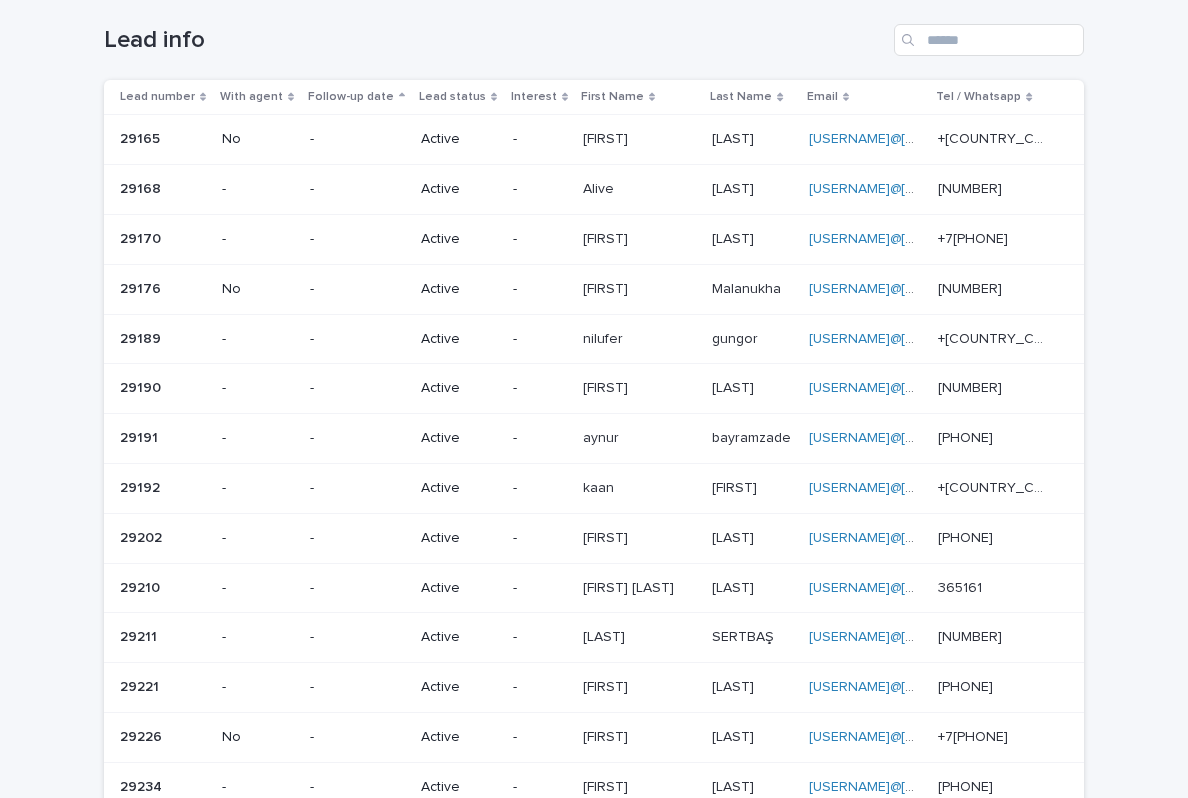 click on "Active" at bounding box center (459, 139) 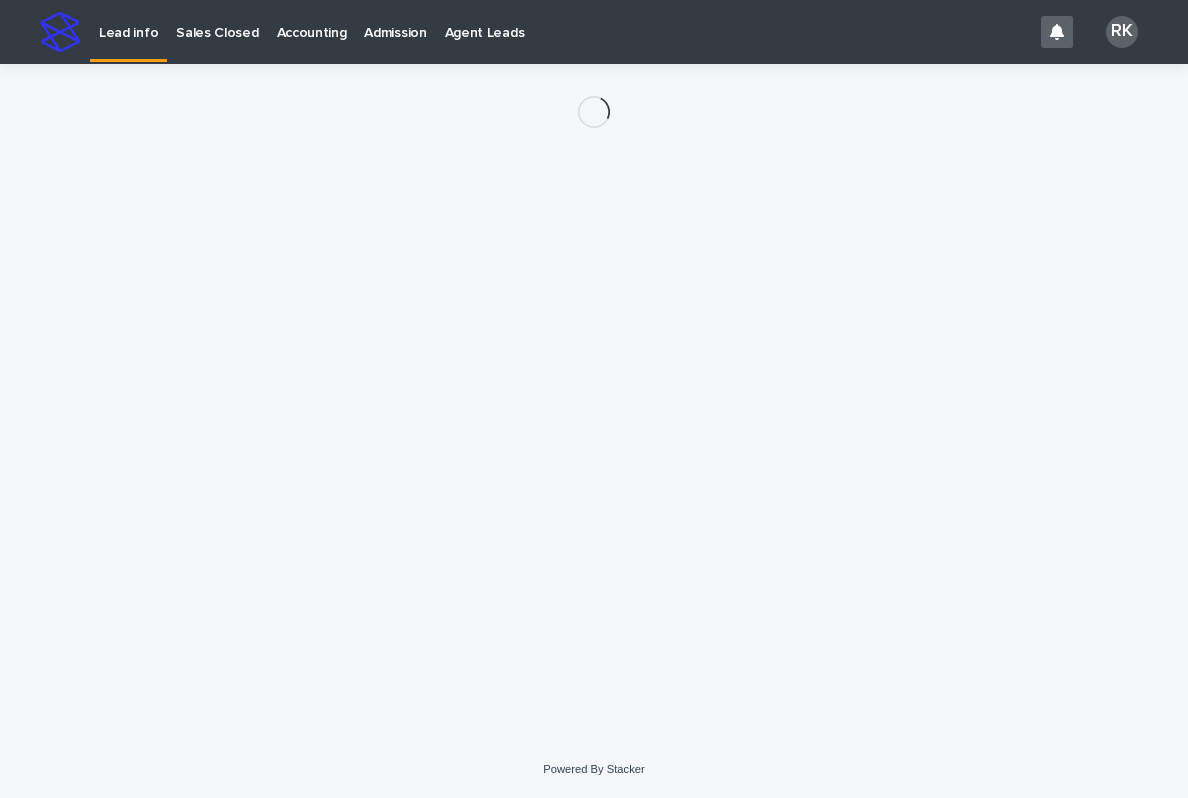 scroll, scrollTop: 0, scrollLeft: 0, axis: both 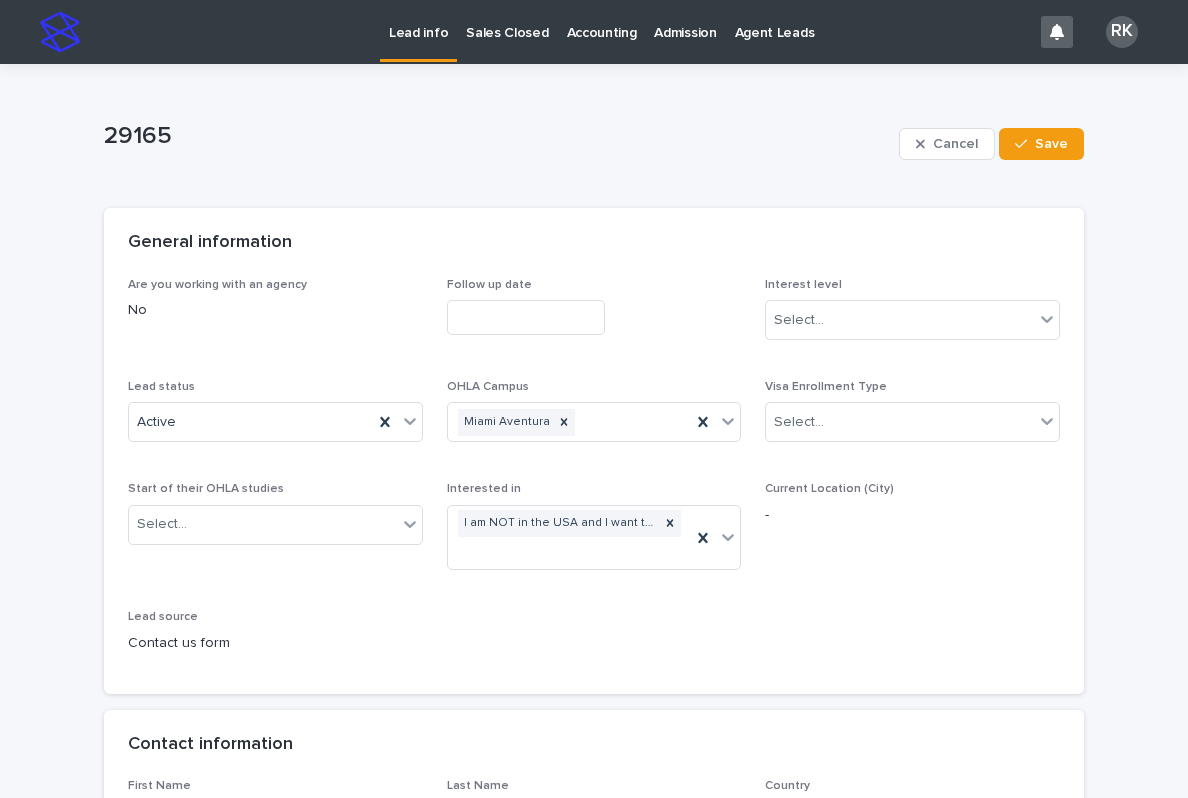 click on "Lead info" at bounding box center (418, 21) 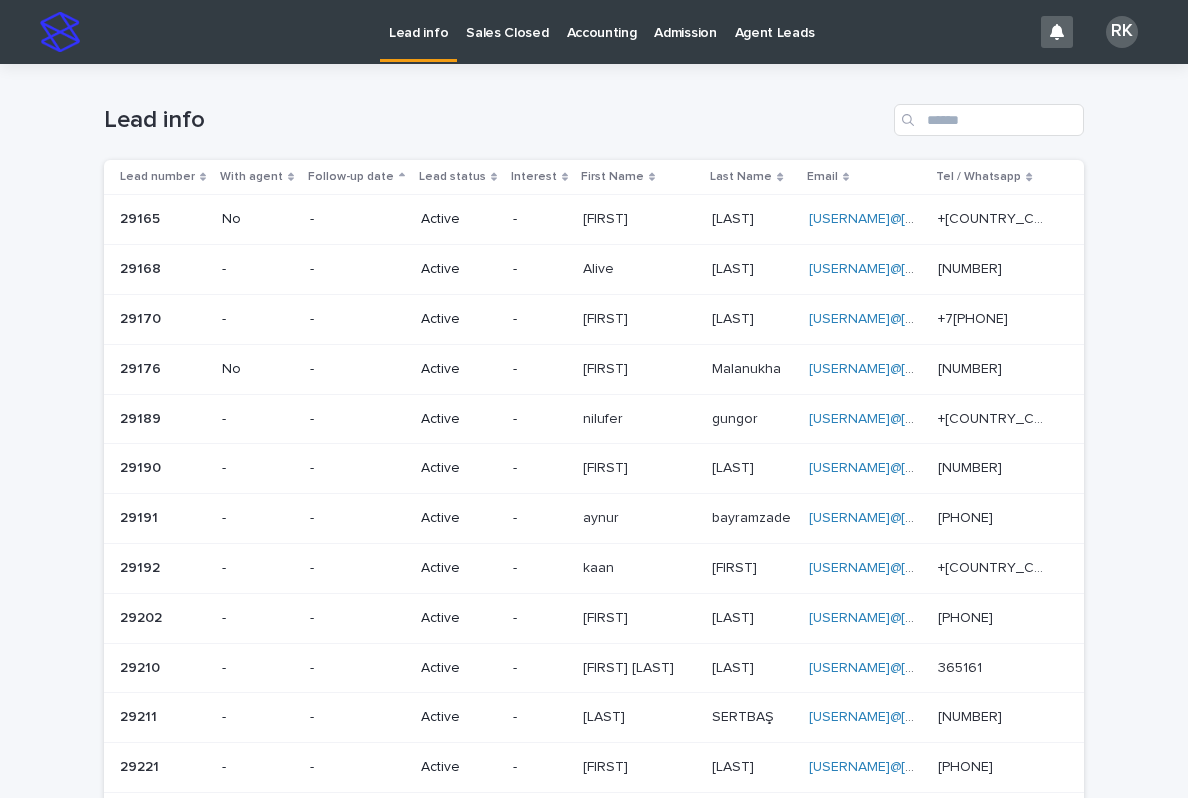 click on "[FIRST] [FIRST]" at bounding box center [639, 219] 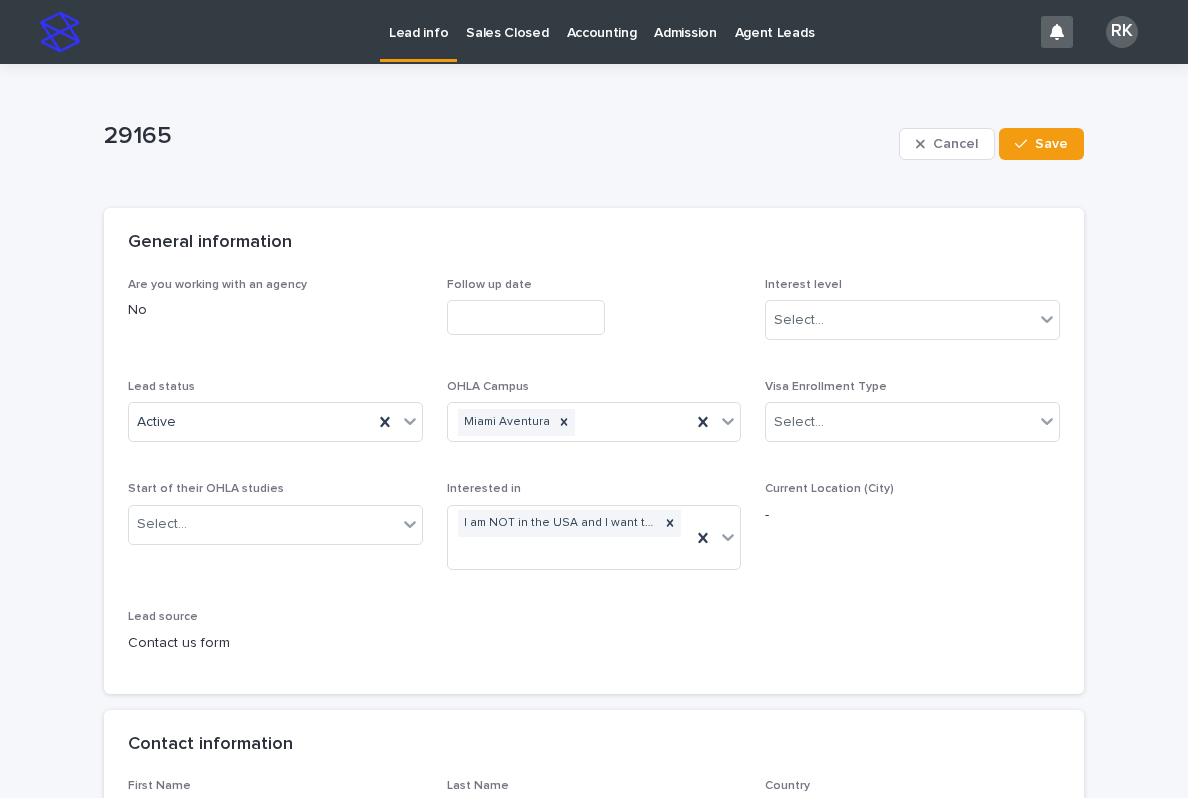 click on "Are you working with an agency No Follow up date Interest level Select... Lead status Active OHLA Campus Miami Aventura Visa Enrollment Type Select... Start of their OHLA studies Select... Interested in I am NOT in the USA and I want to apply for an F1 visa Current Location (City) - Lead source Contact us form" at bounding box center (594, 474) 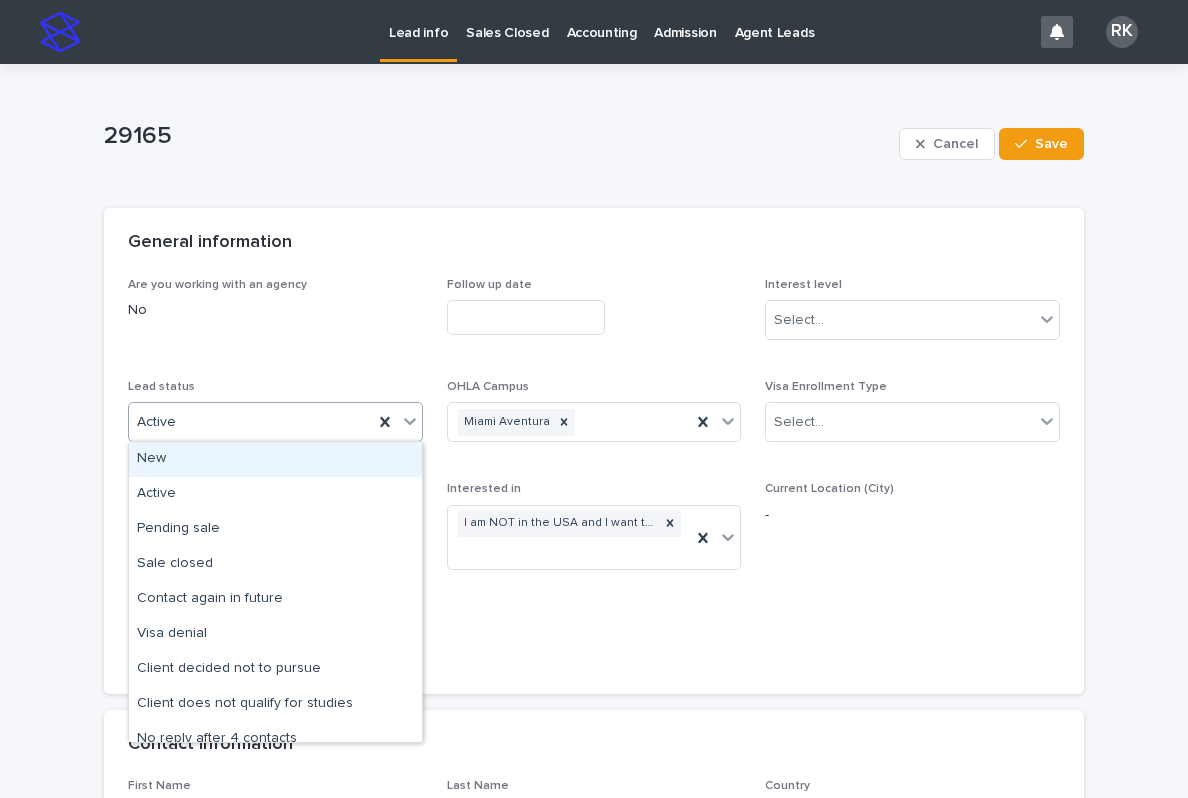 click at bounding box center [410, 421] 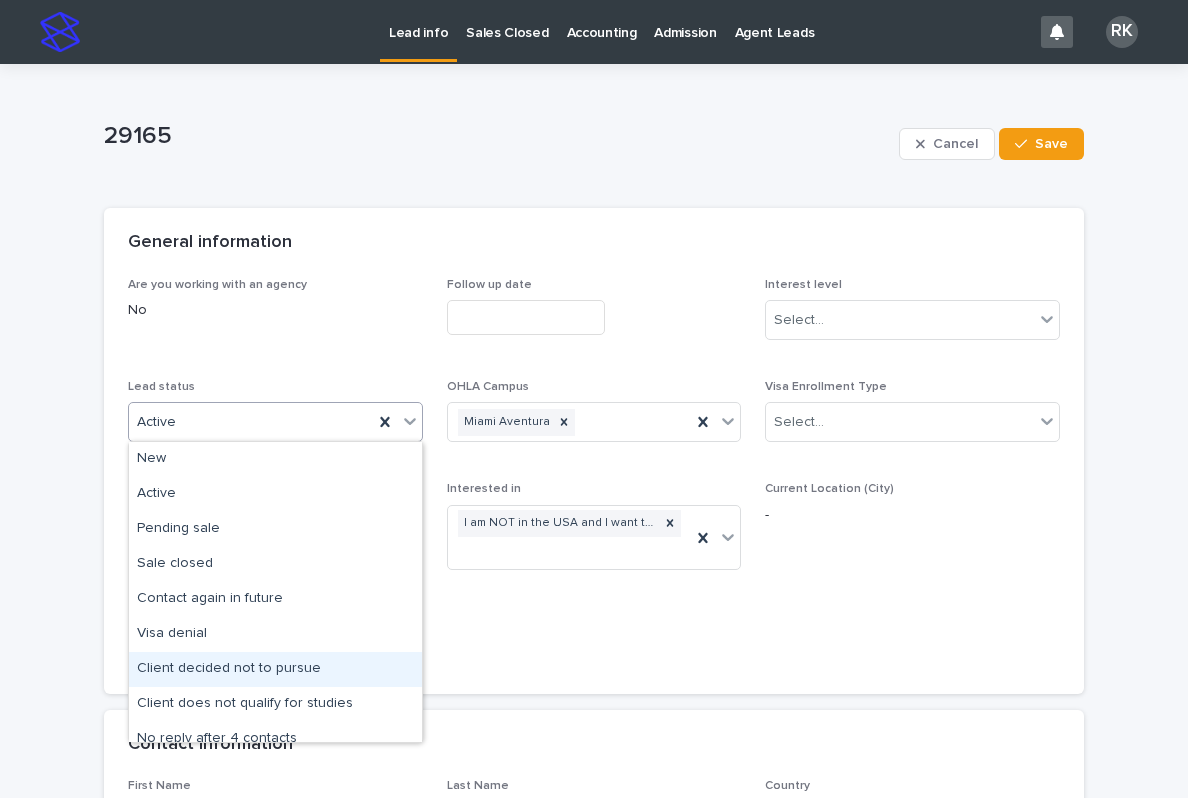 click on "Client decided not to pursue" at bounding box center (275, 669) 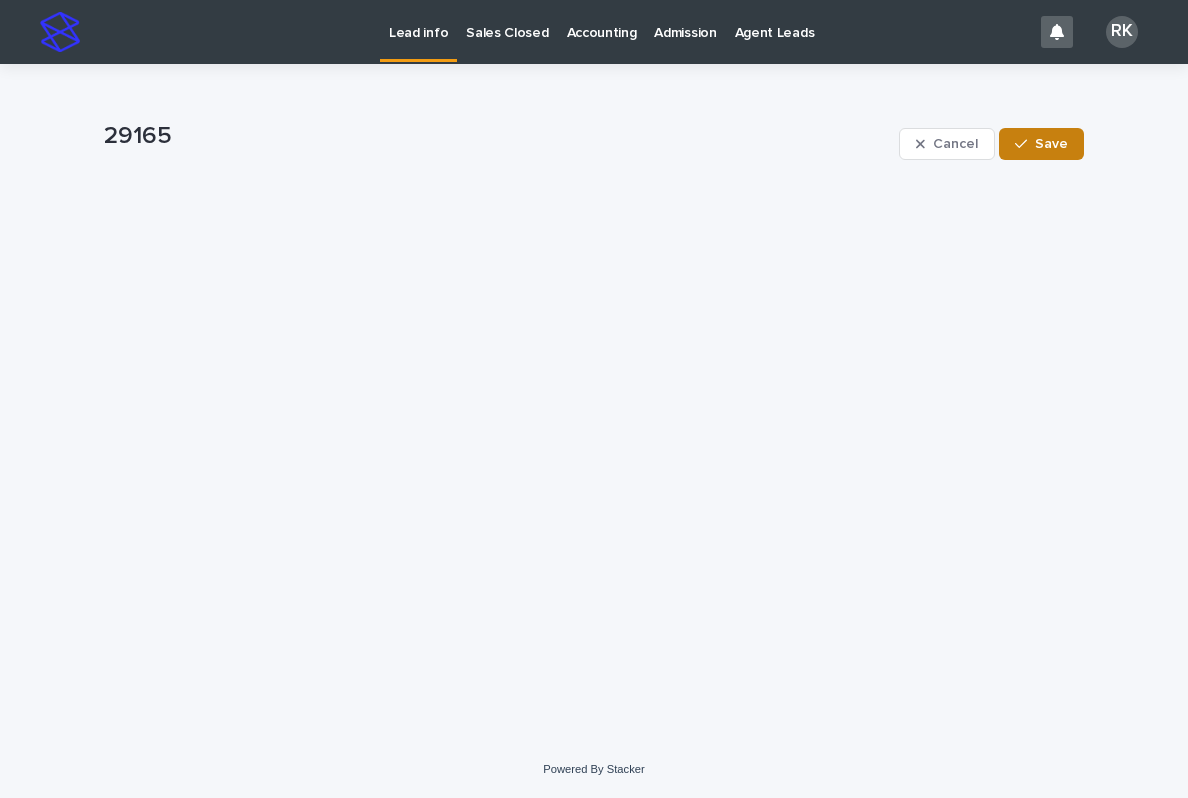 click on "Save" at bounding box center (1041, 144) 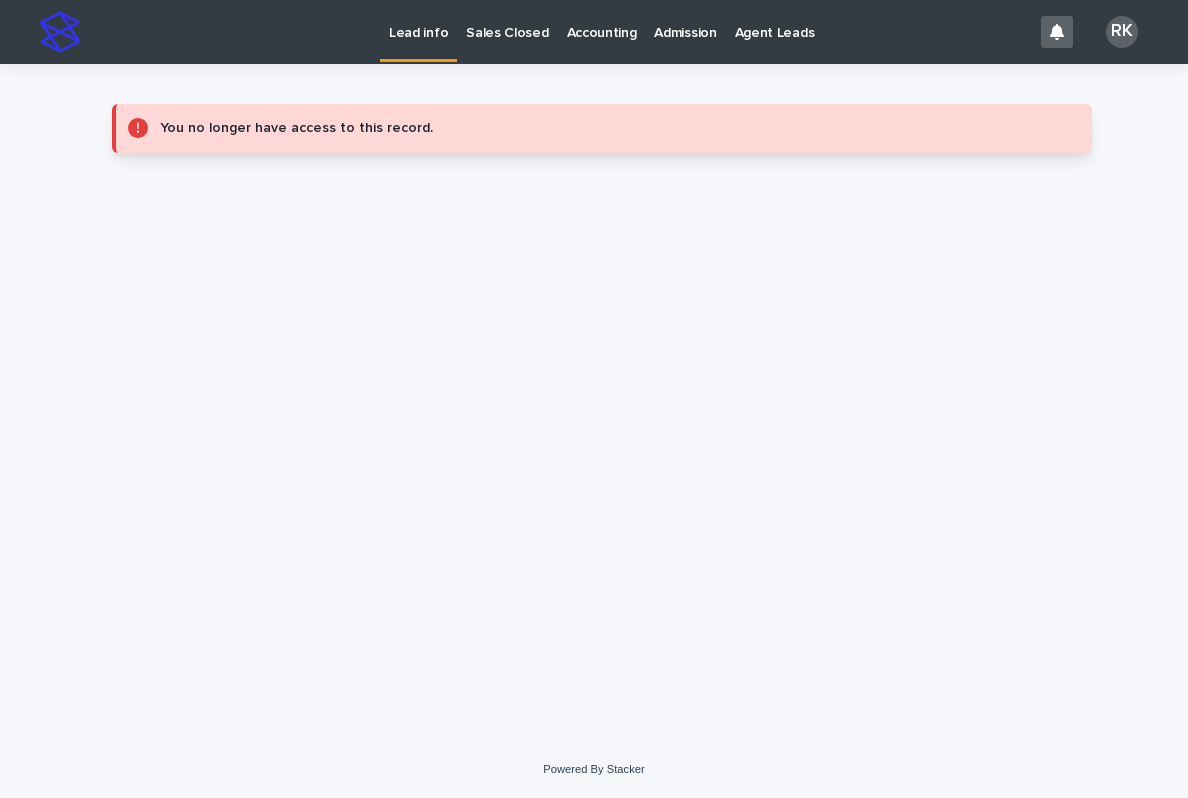 click on "Lead info" at bounding box center [418, 29] 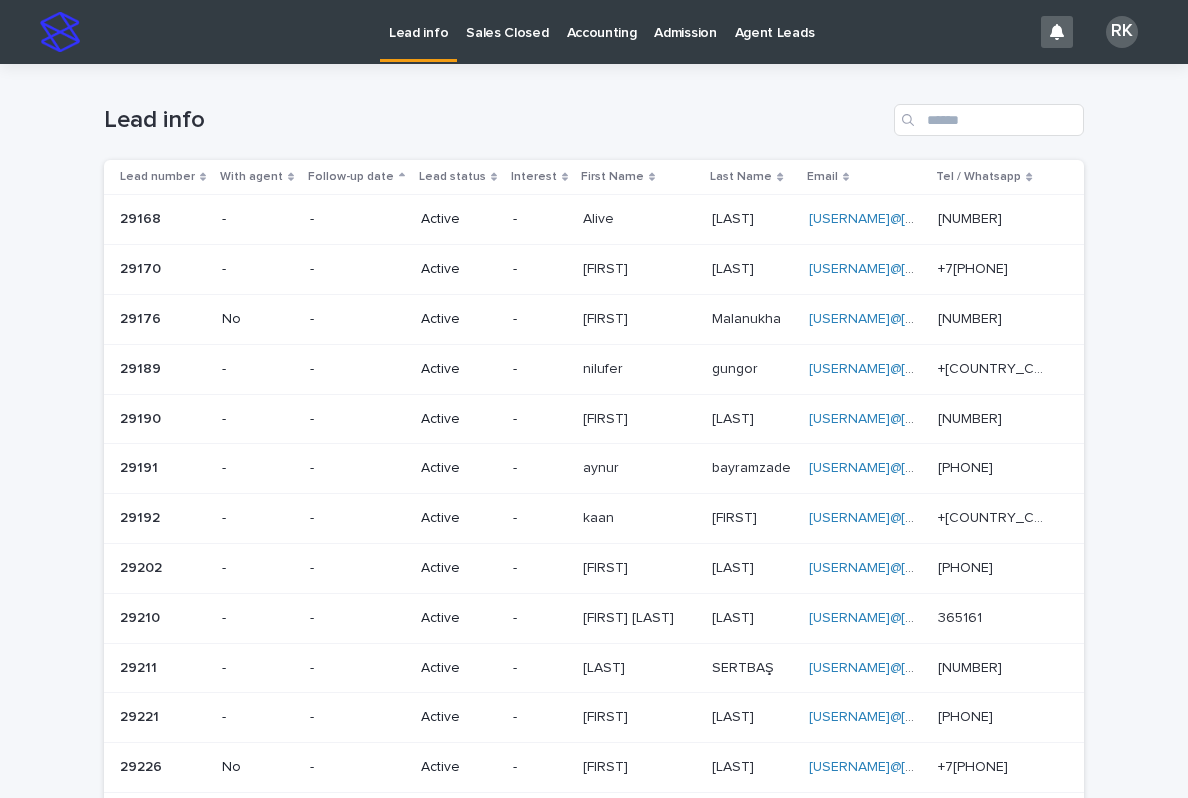click on "Alive" at bounding box center (600, 217) 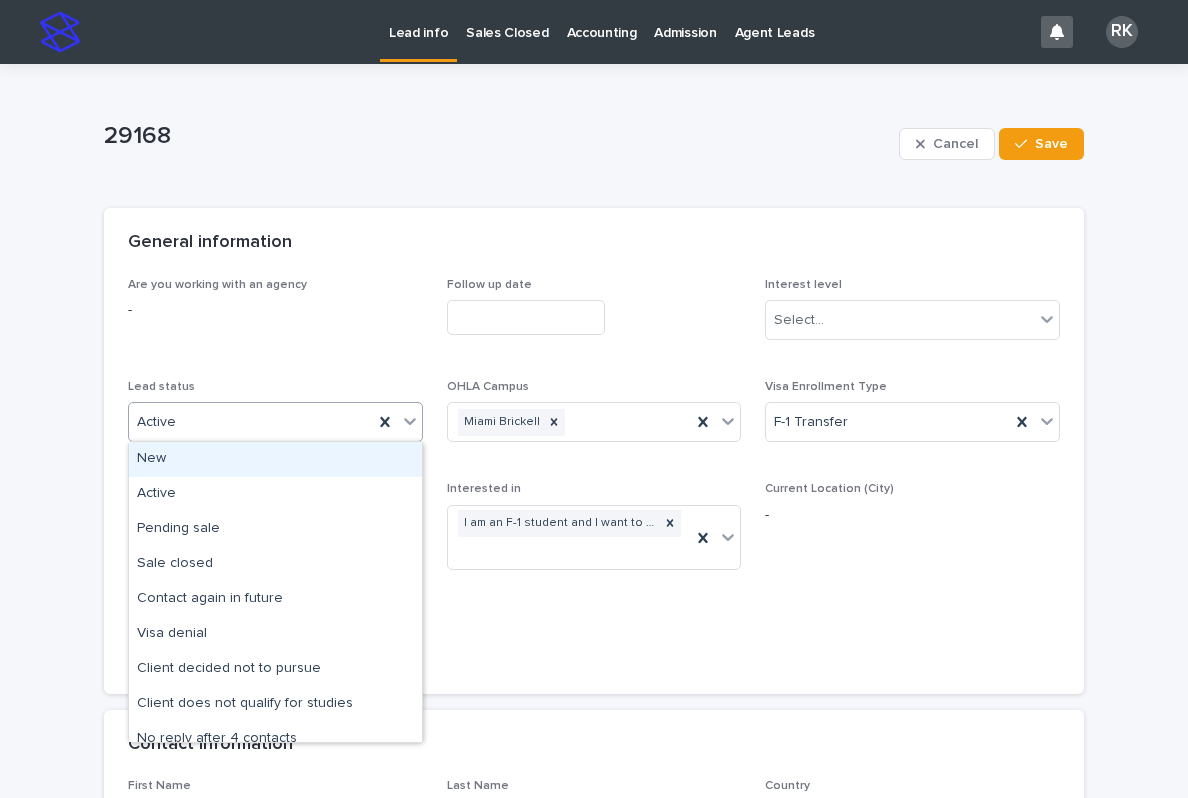 click 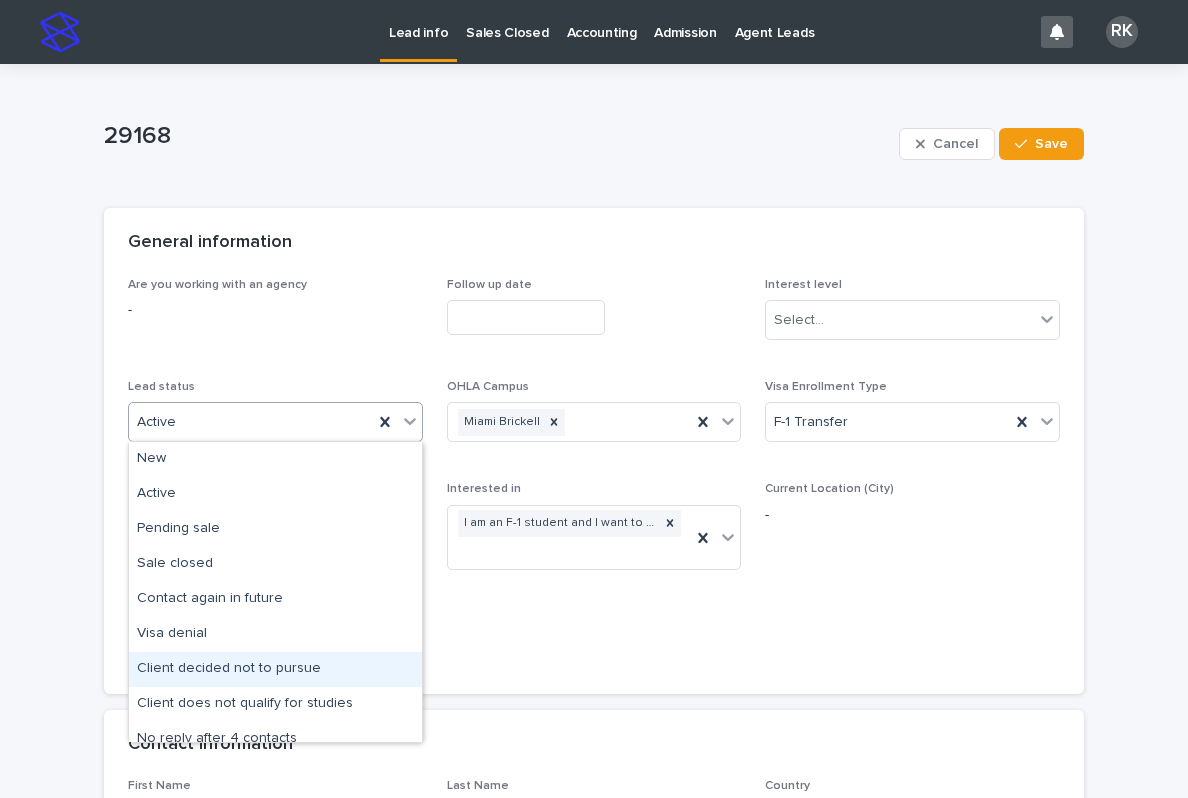 click on "Client decided not to pursue" at bounding box center (275, 669) 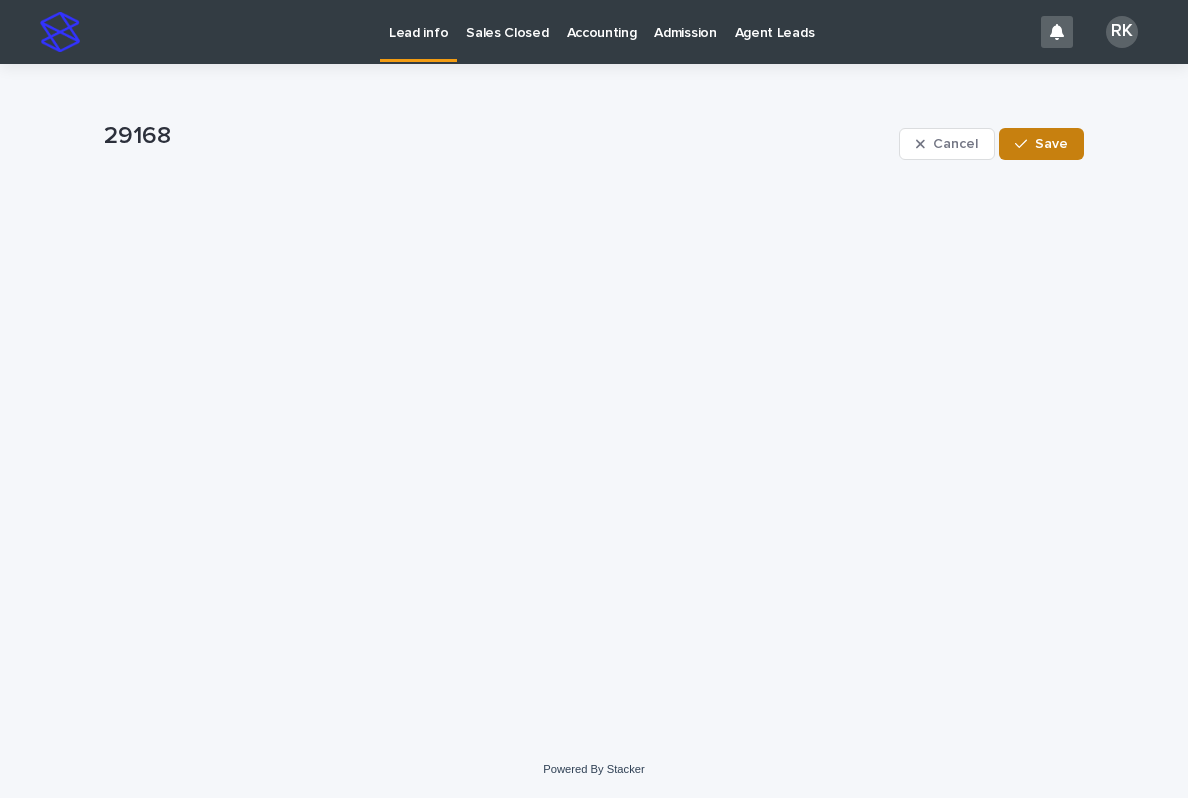 click on "Save" at bounding box center [1041, 144] 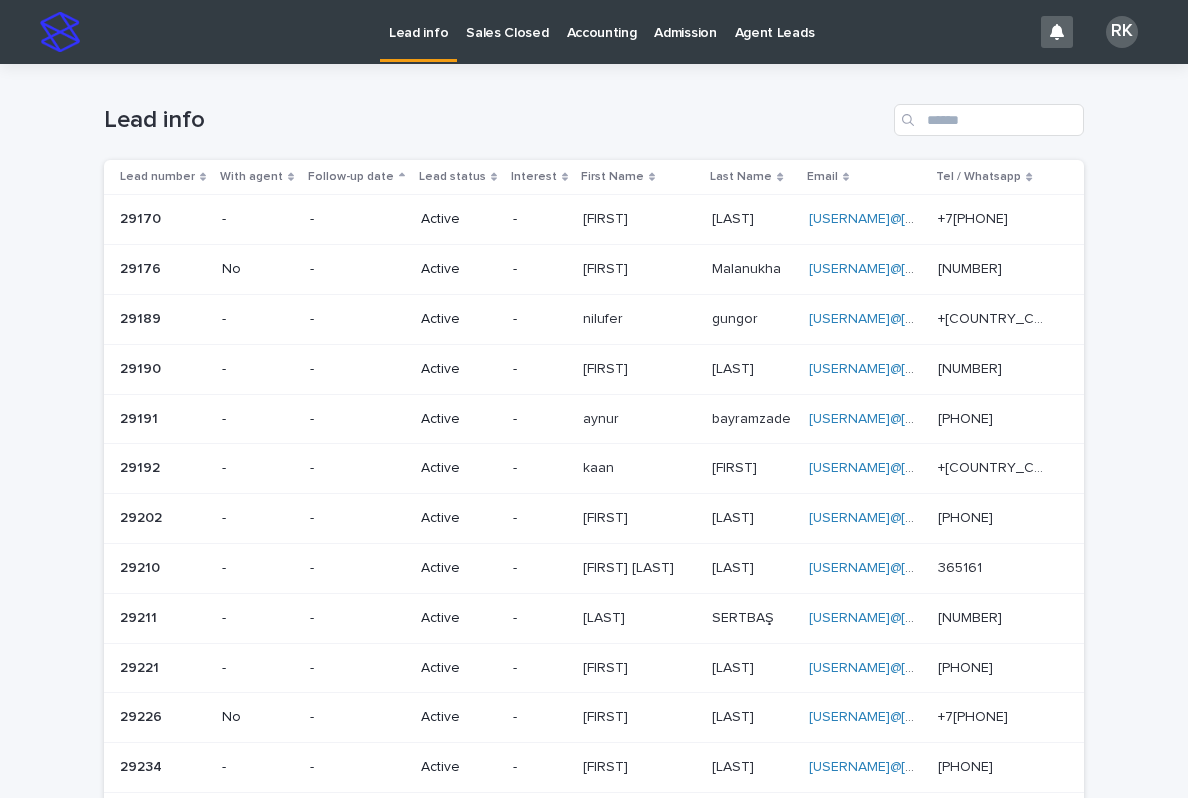 click on "[FIRST]" at bounding box center [607, 217] 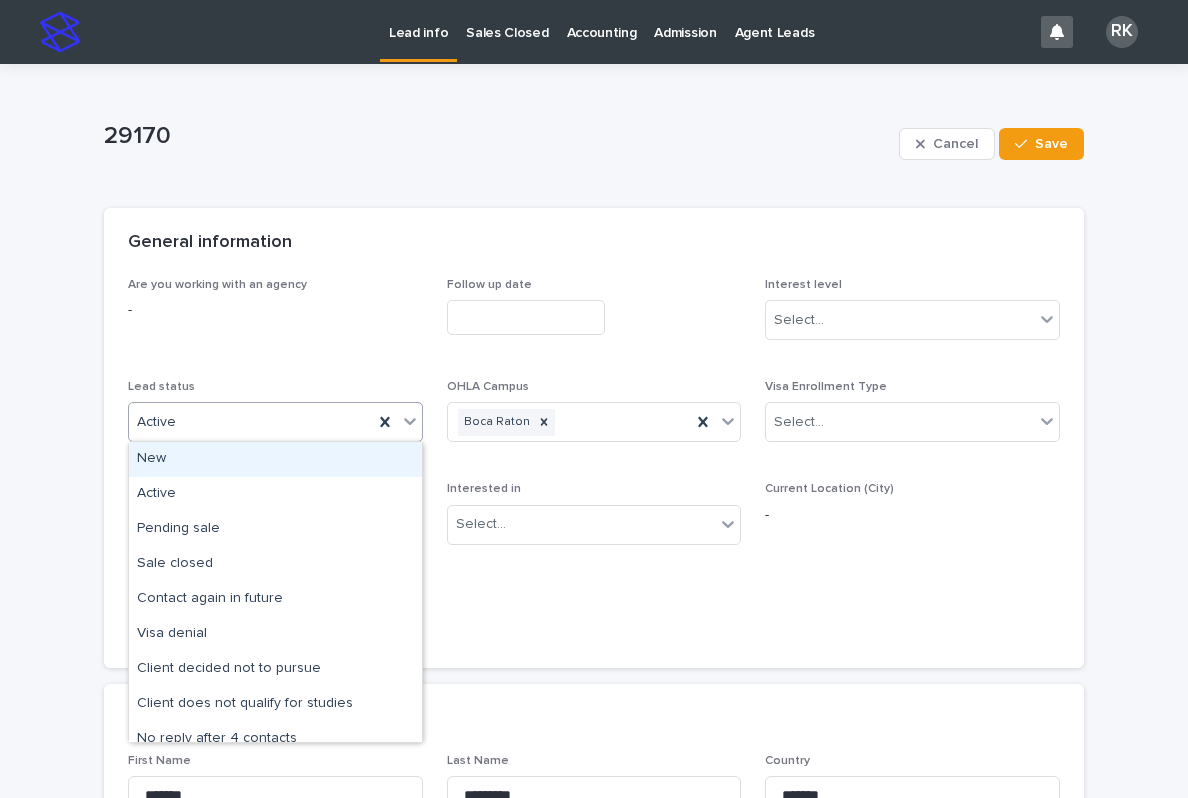 click 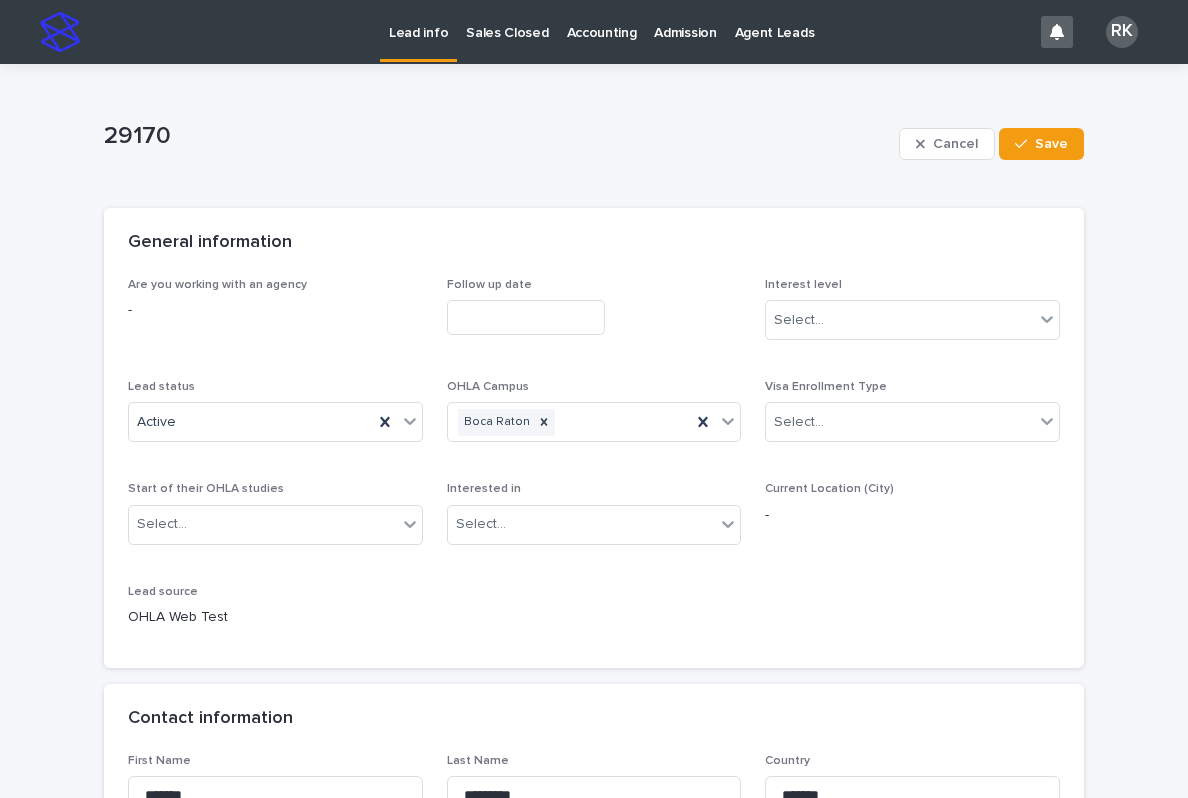 click on "Contact information" at bounding box center [594, 719] 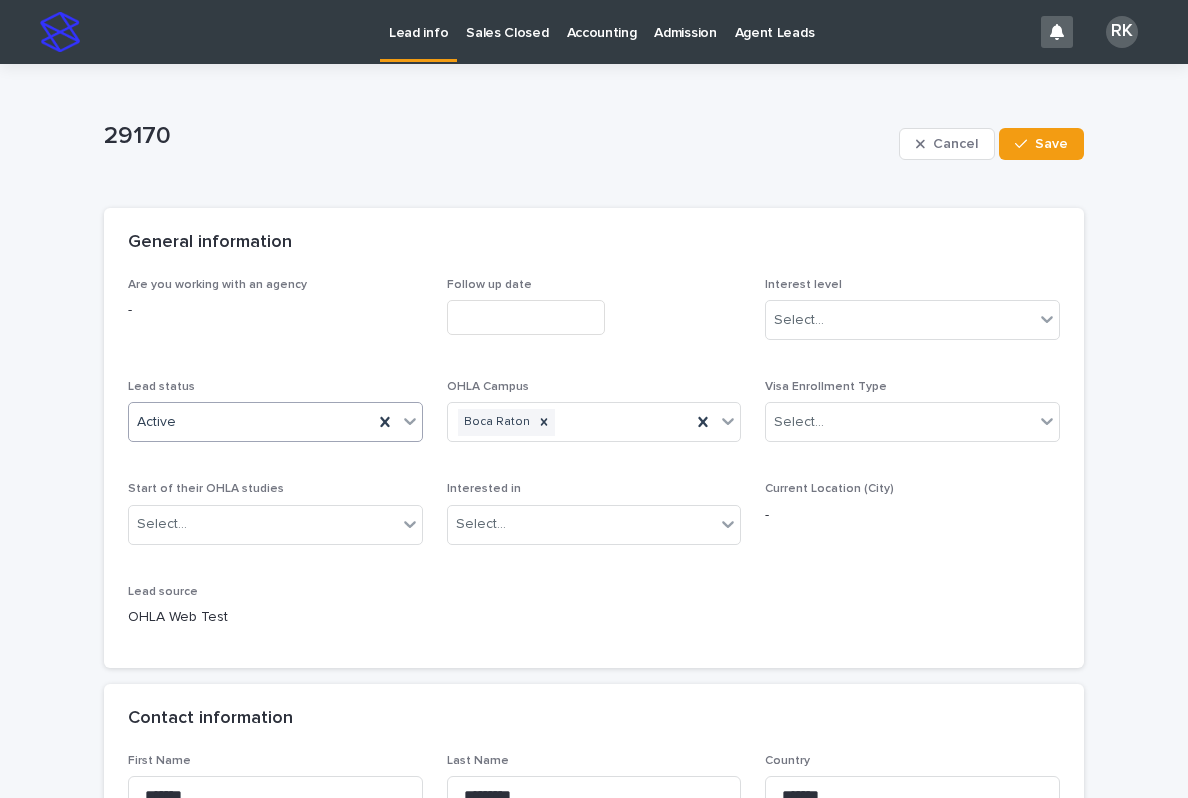 click on "Active" at bounding box center [251, 422] 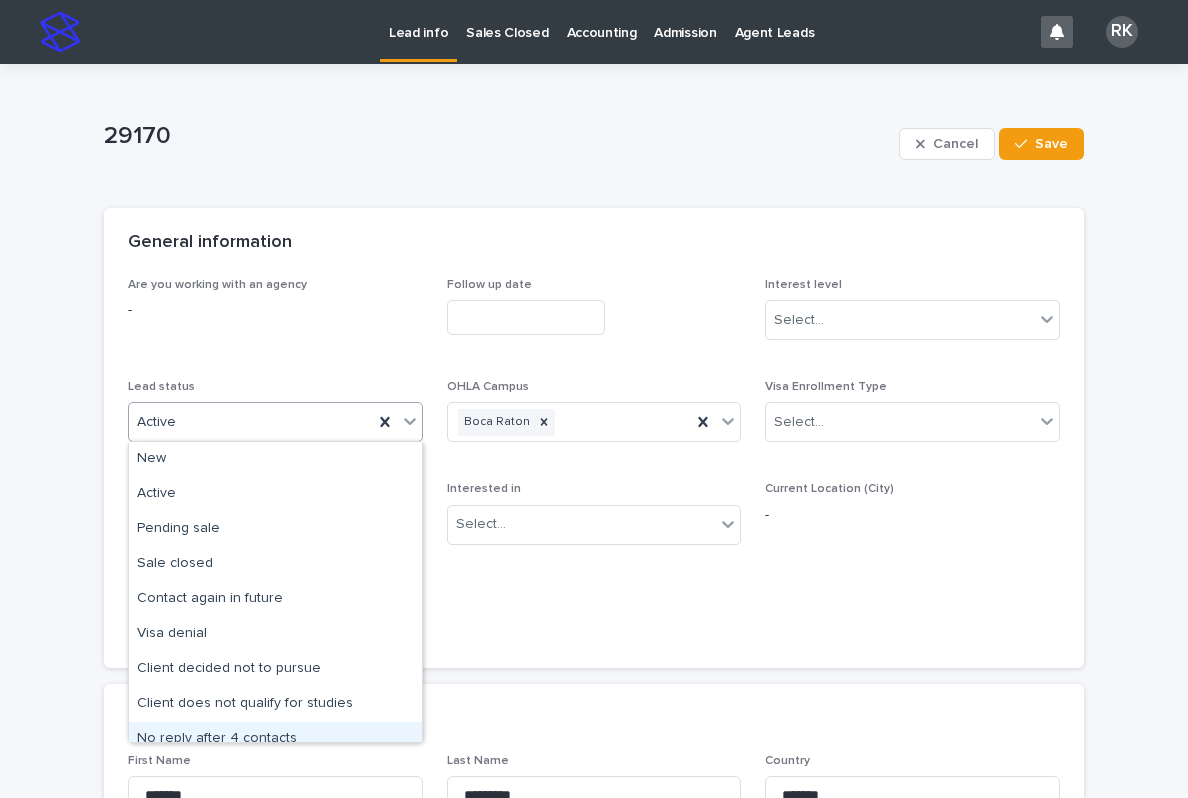 click on "No reply after 4 contacts" at bounding box center [275, 739] 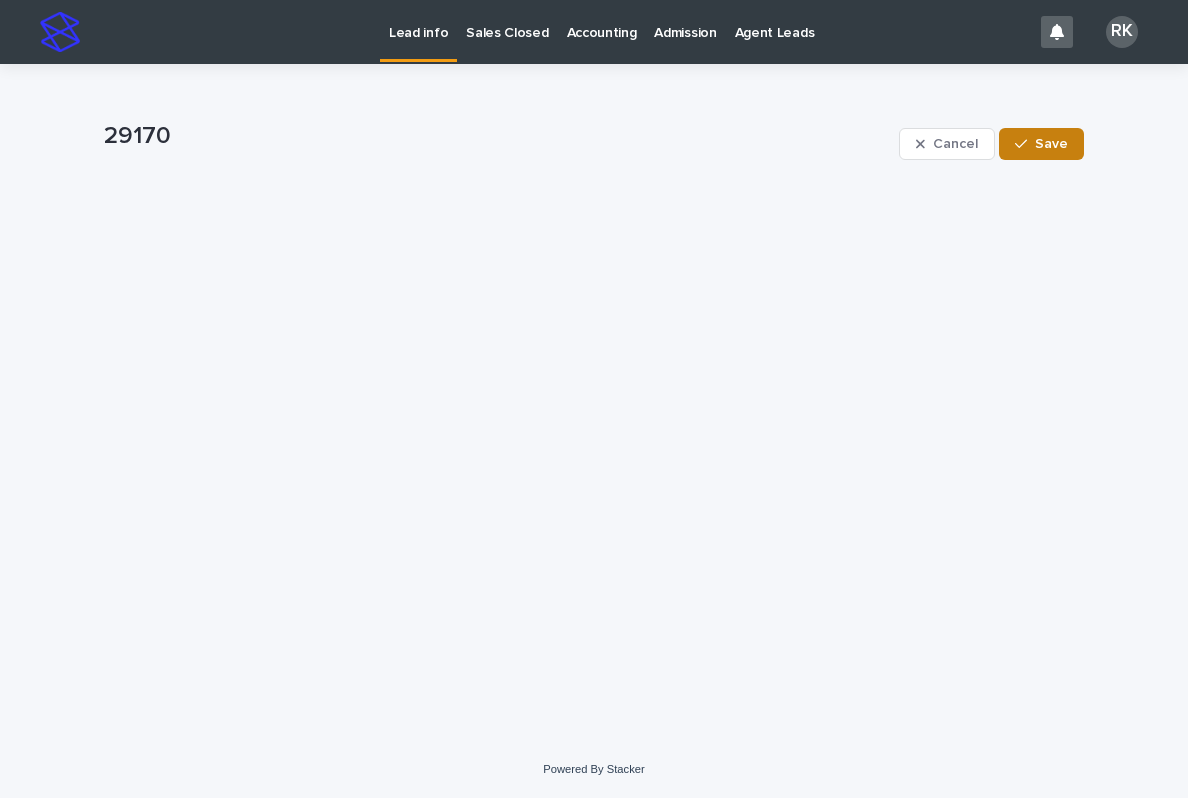 click on "Save" at bounding box center [1041, 144] 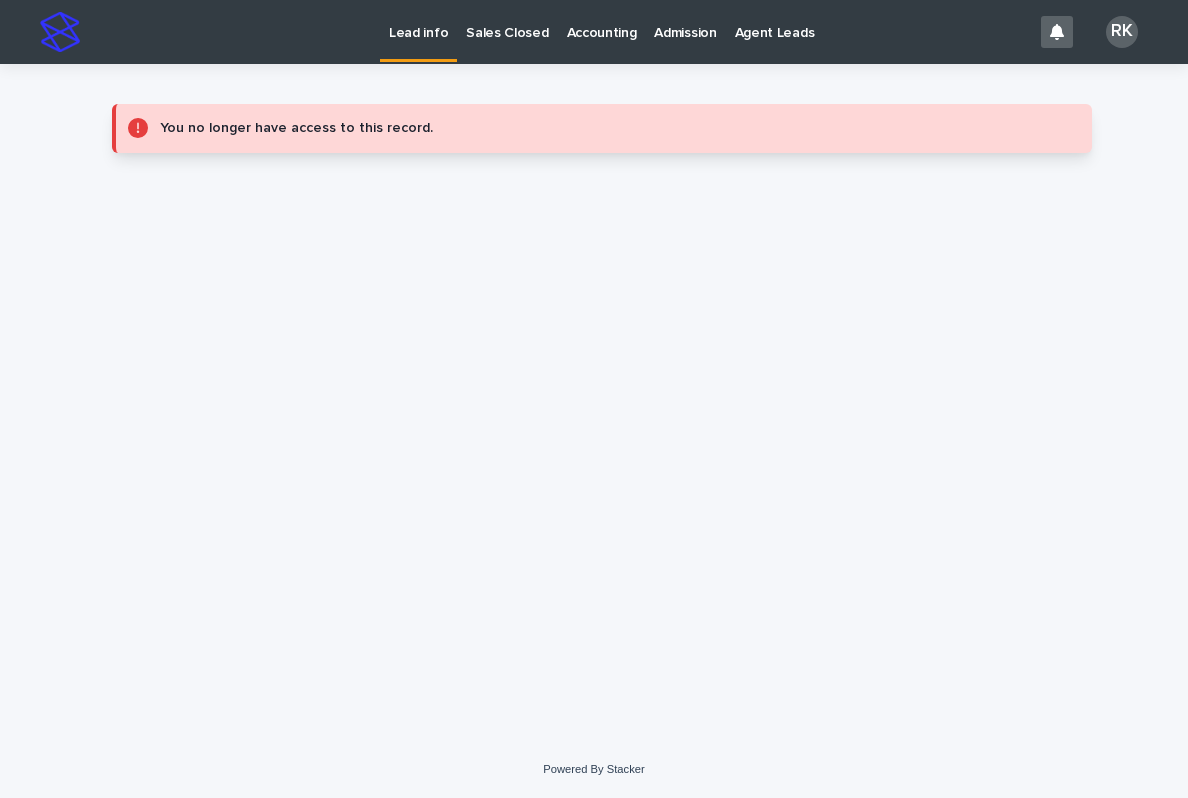 click on "Lead info Sales Closed Accounting Admission Agent Leads RK Loading... Saving… Loading... Saving… You no longer have access to this record. Powered By Stacker" at bounding box center [594, 399] 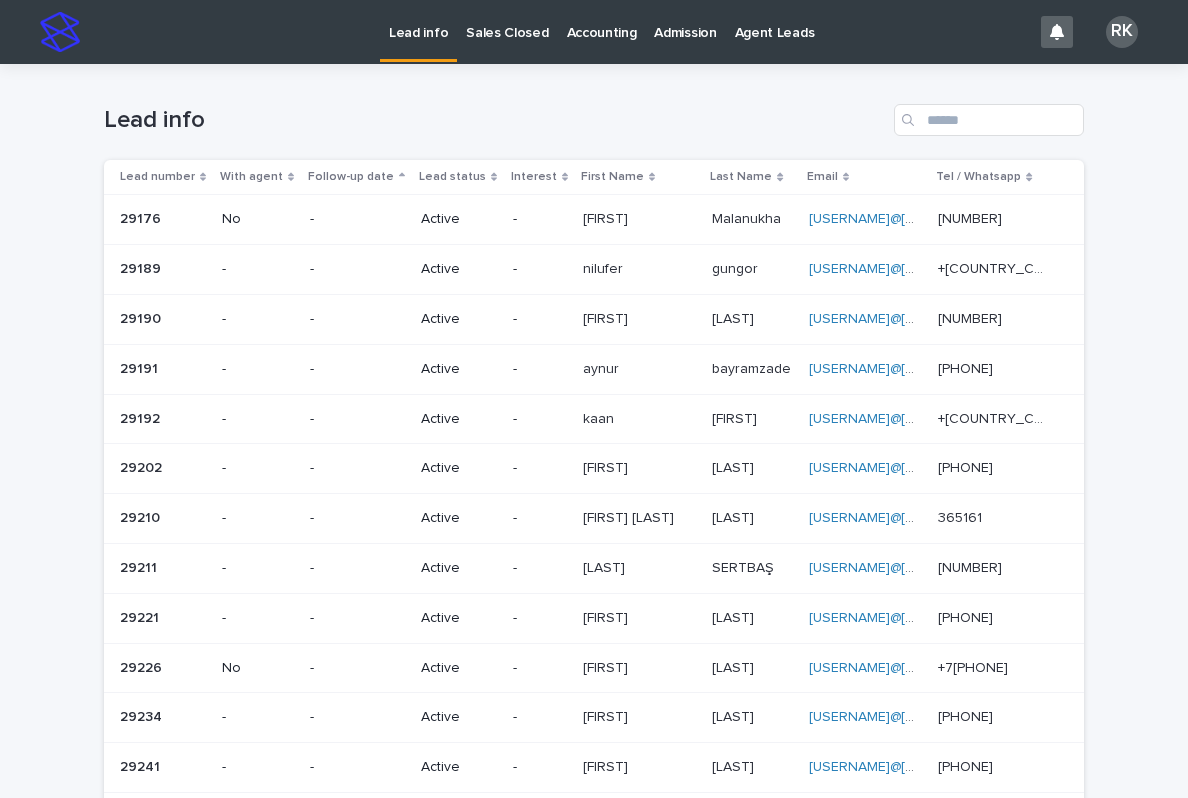 click on "[FIRST] [LAST]" at bounding box center (639, 220) 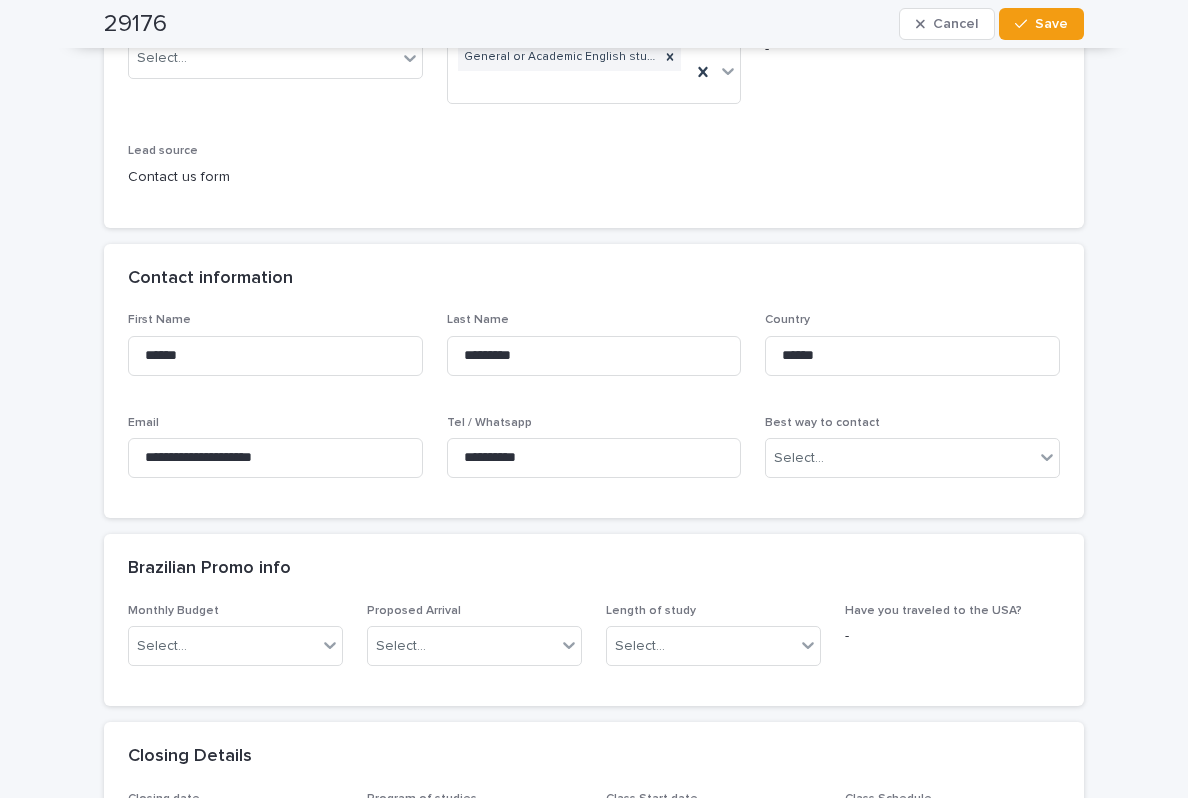scroll, scrollTop: 466, scrollLeft: 0, axis: vertical 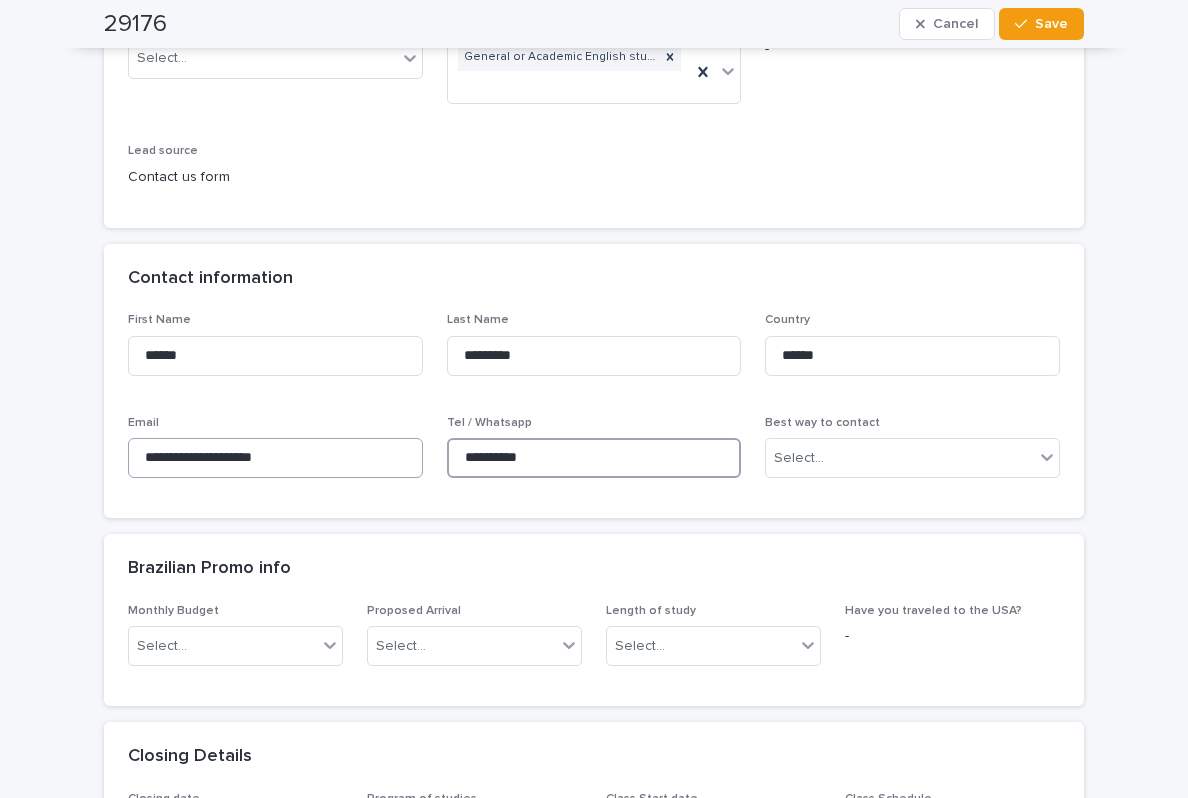 drag, startPoint x: 569, startPoint y: 456, endPoint x: 338, endPoint y: 445, distance: 231.26175 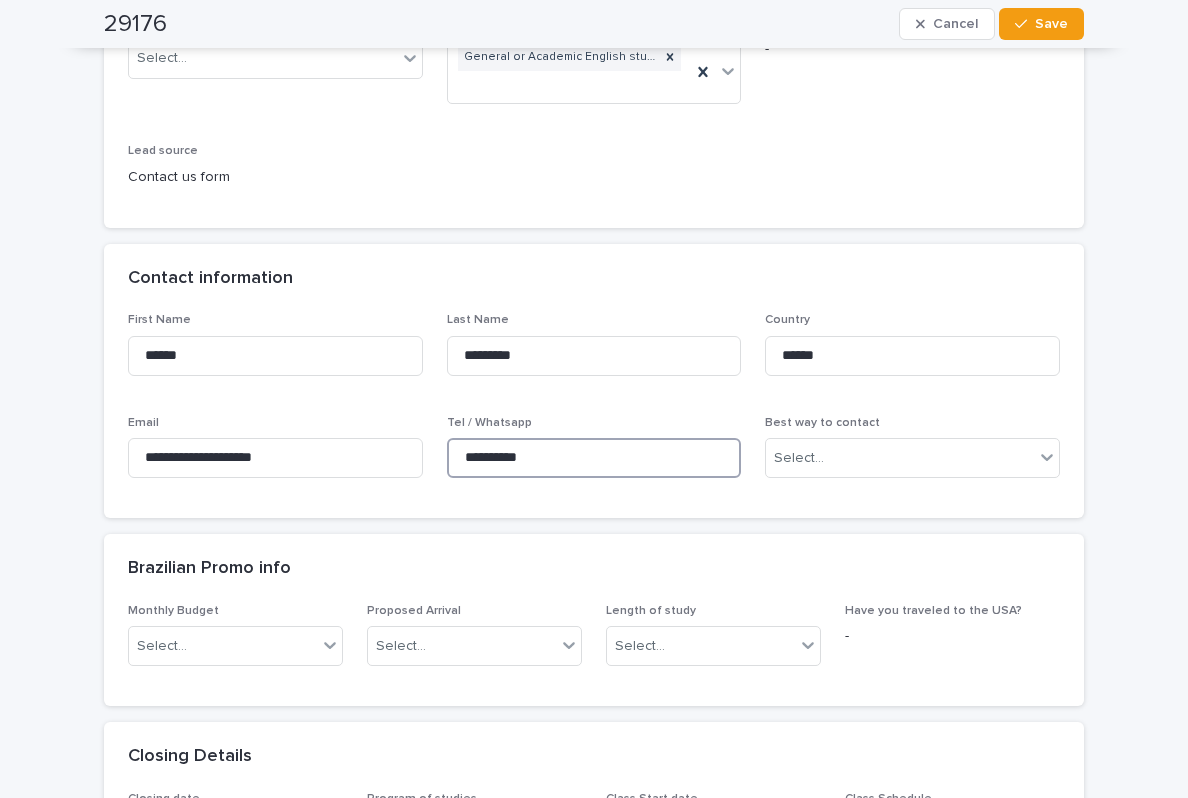 click on "**********" at bounding box center (594, 458) 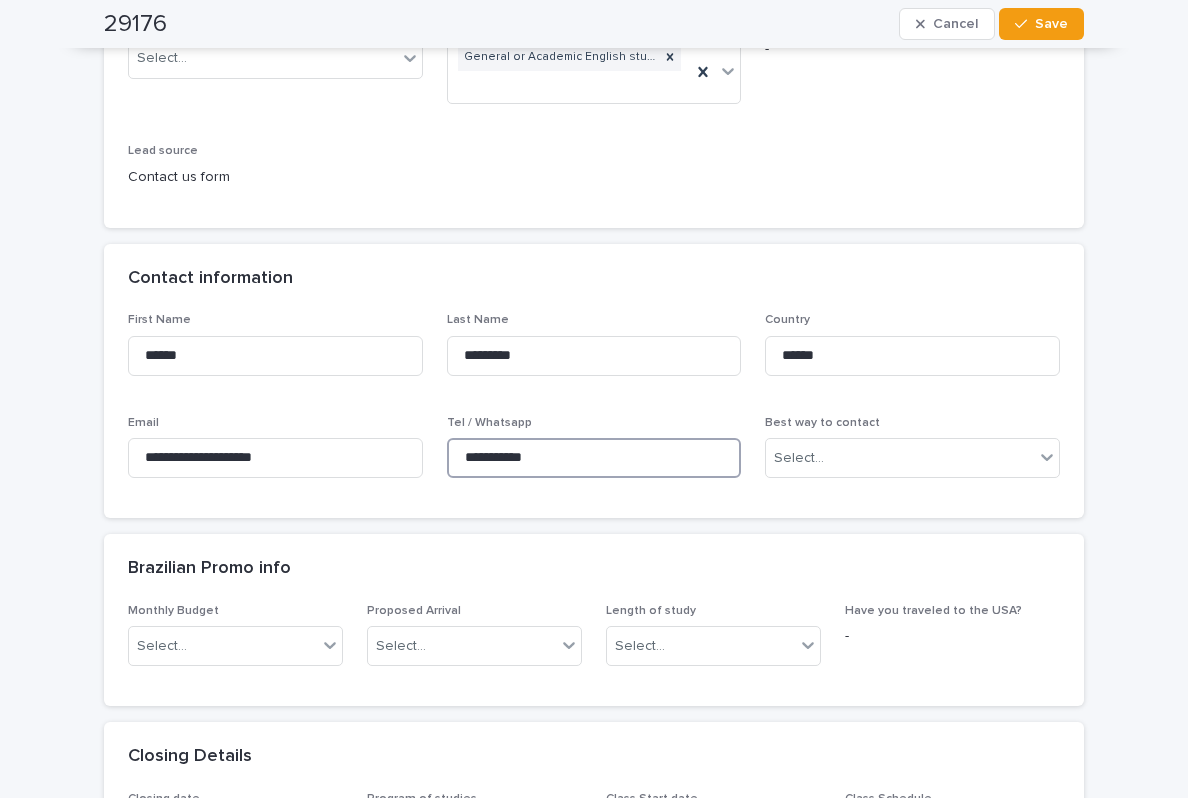type on "**********" 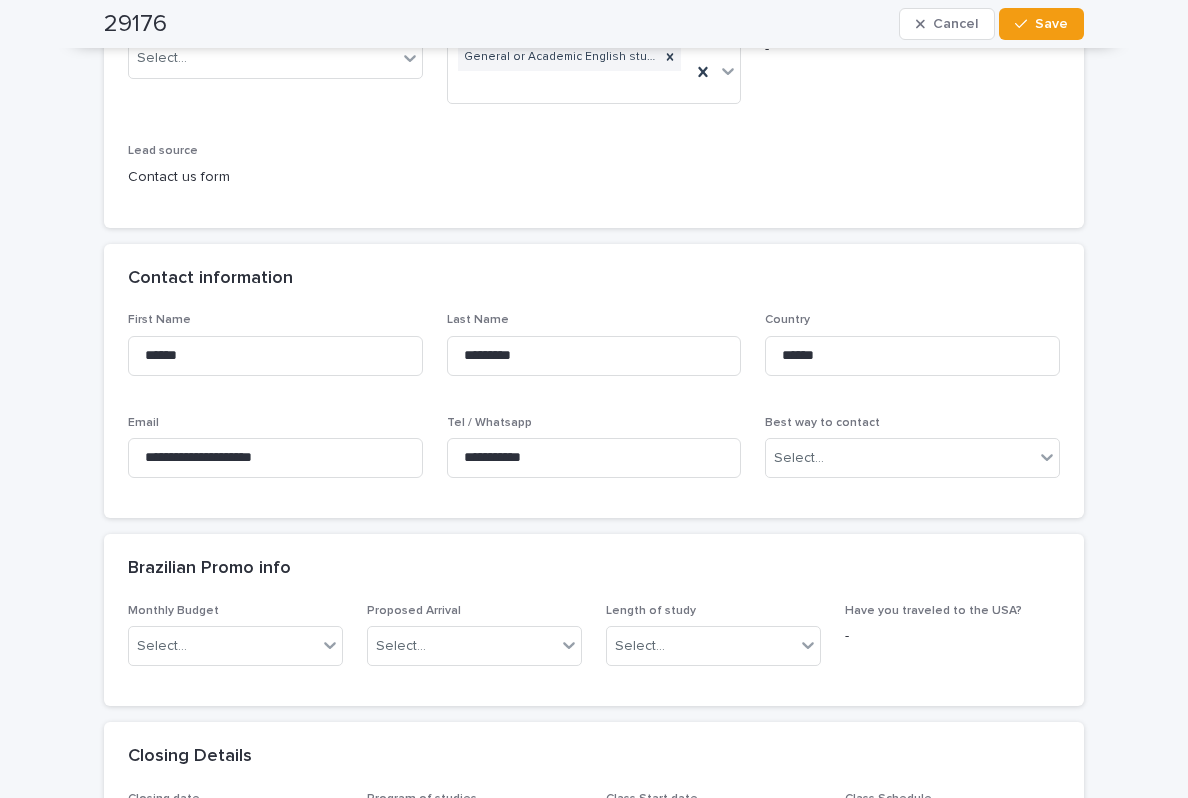 click on "Last Name" at bounding box center (594, 320) 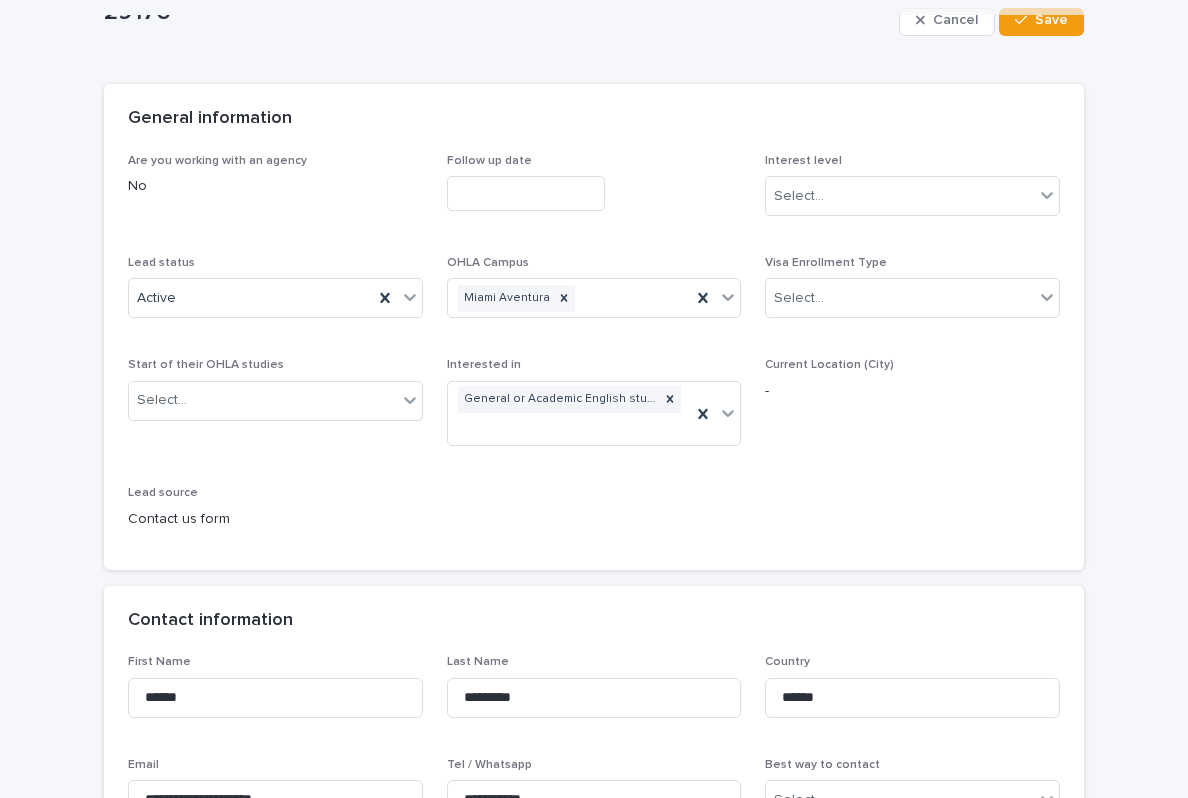 scroll, scrollTop: 124, scrollLeft: 0, axis: vertical 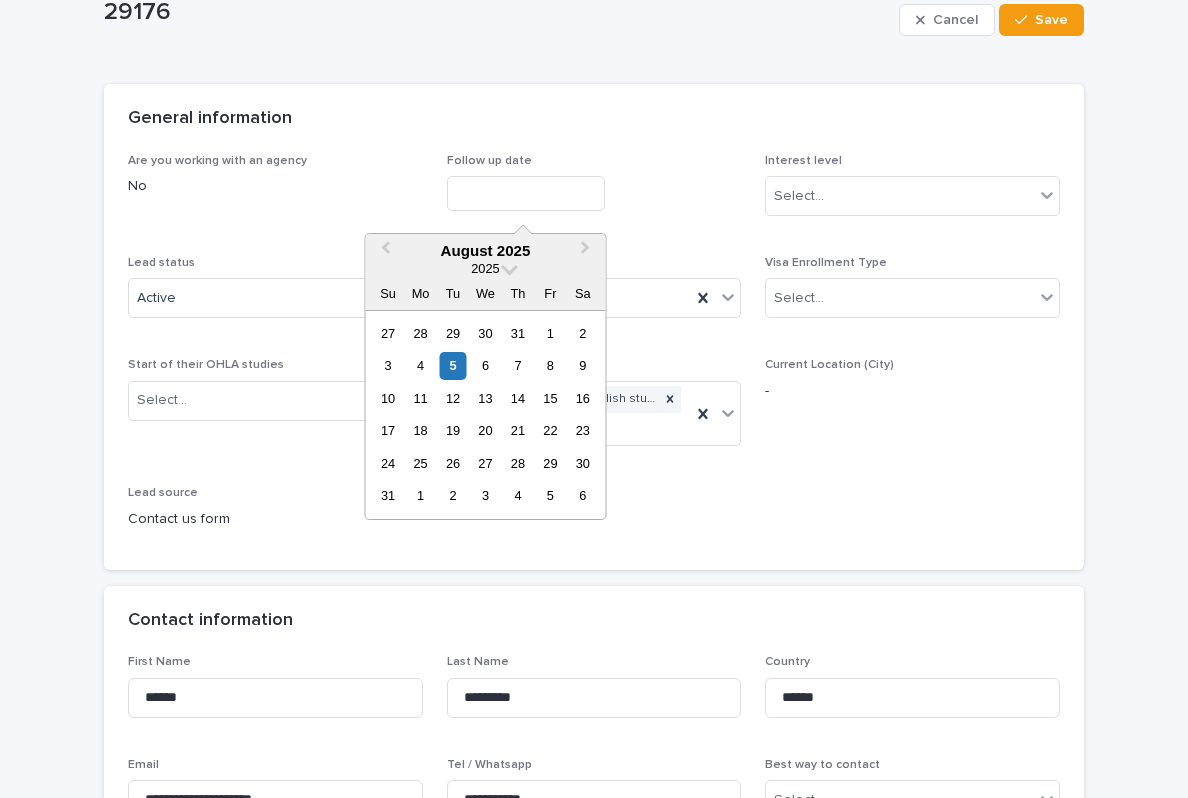 click at bounding box center (526, 193) 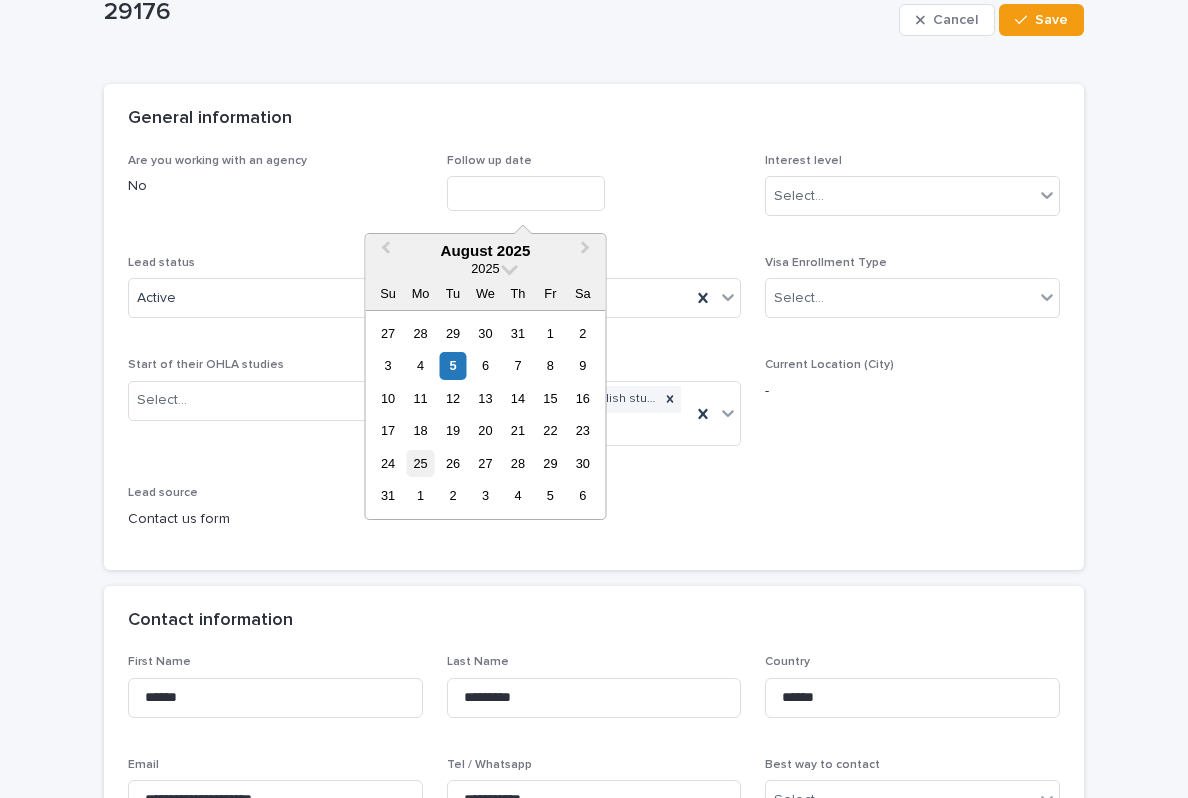 click on "25" at bounding box center (420, 463) 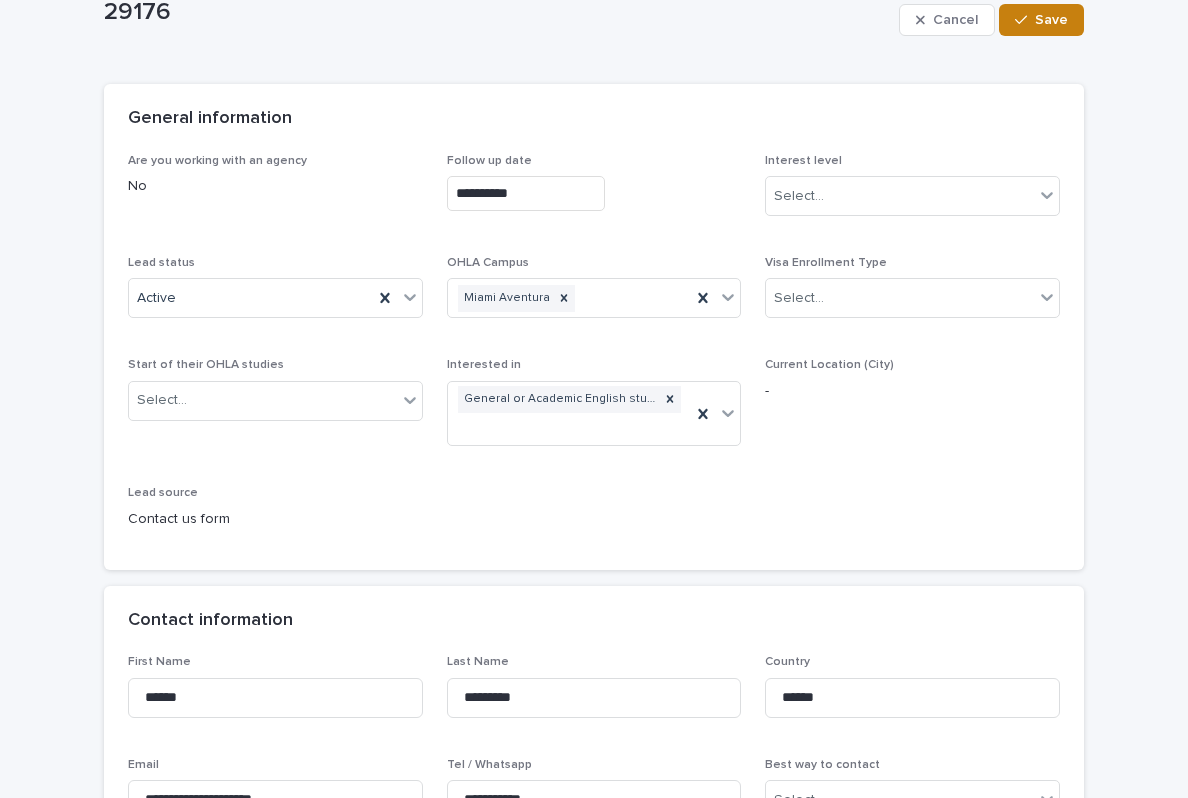 click on "Save" at bounding box center [1041, 20] 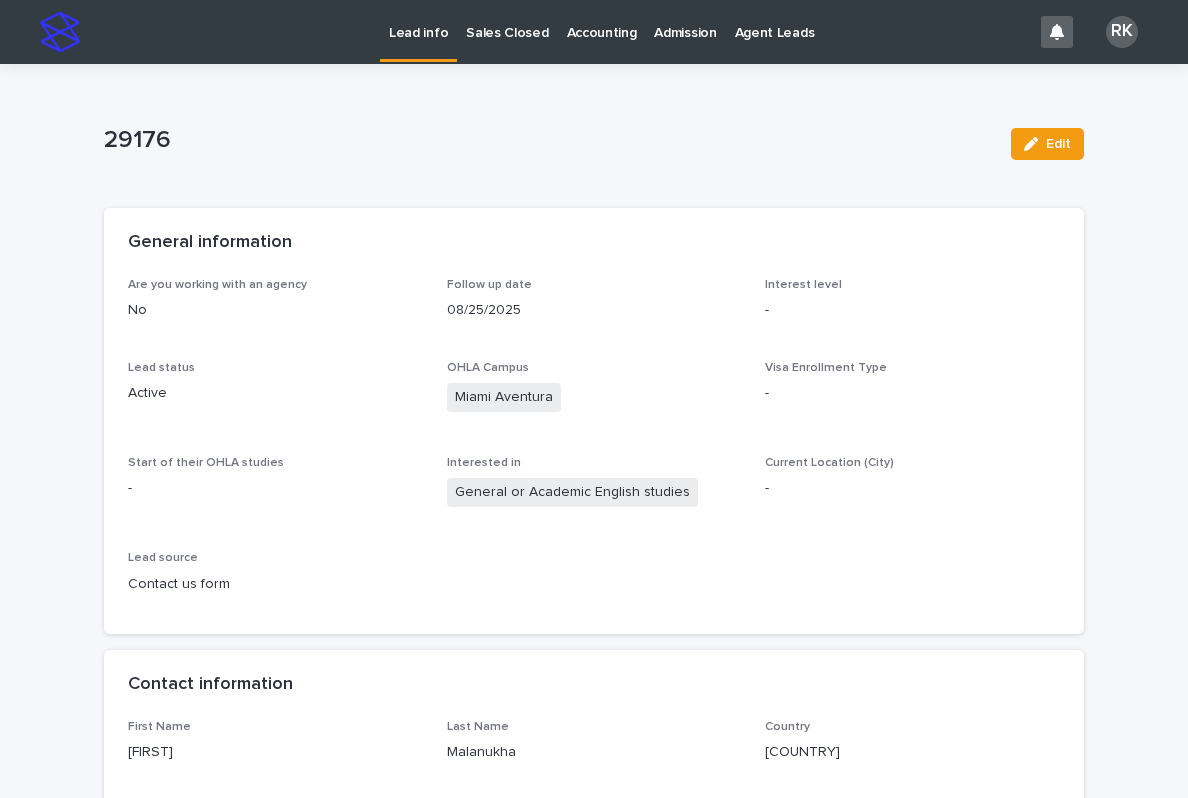 scroll, scrollTop: 0, scrollLeft: 0, axis: both 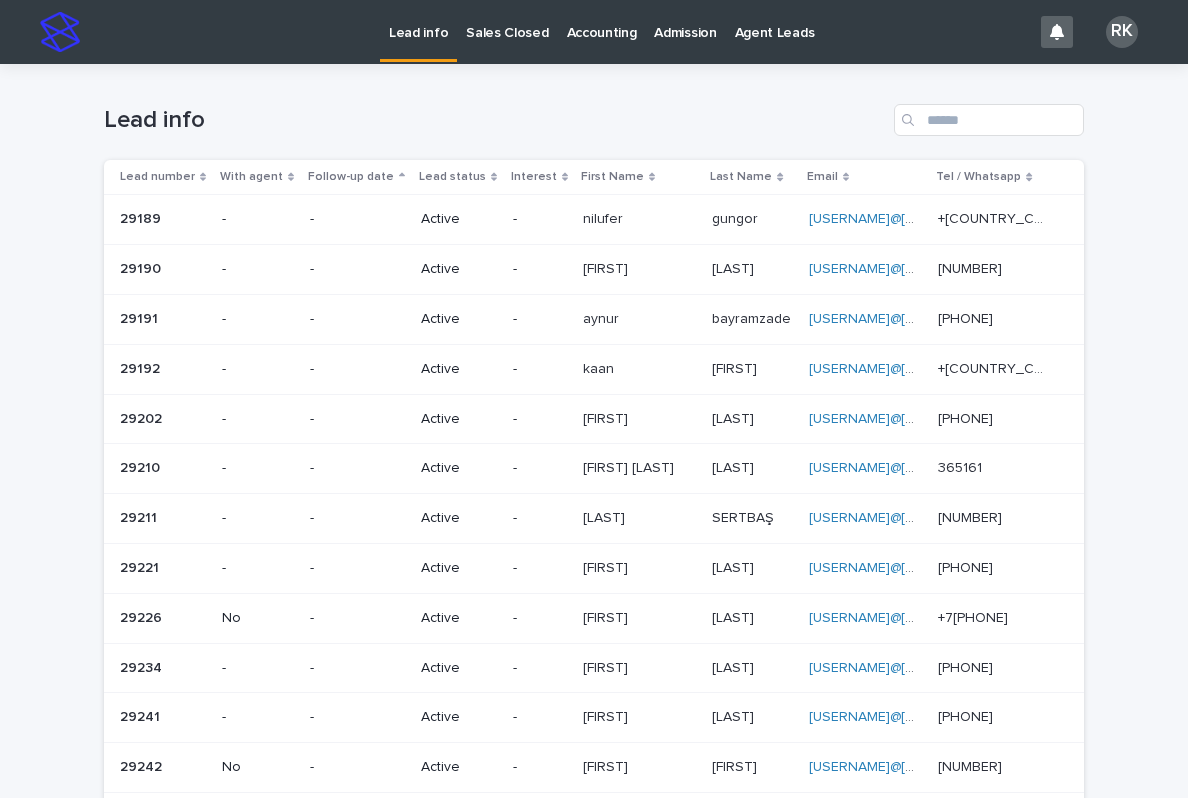 click on "[FIRST] [FIRST]" at bounding box center (639, 219) 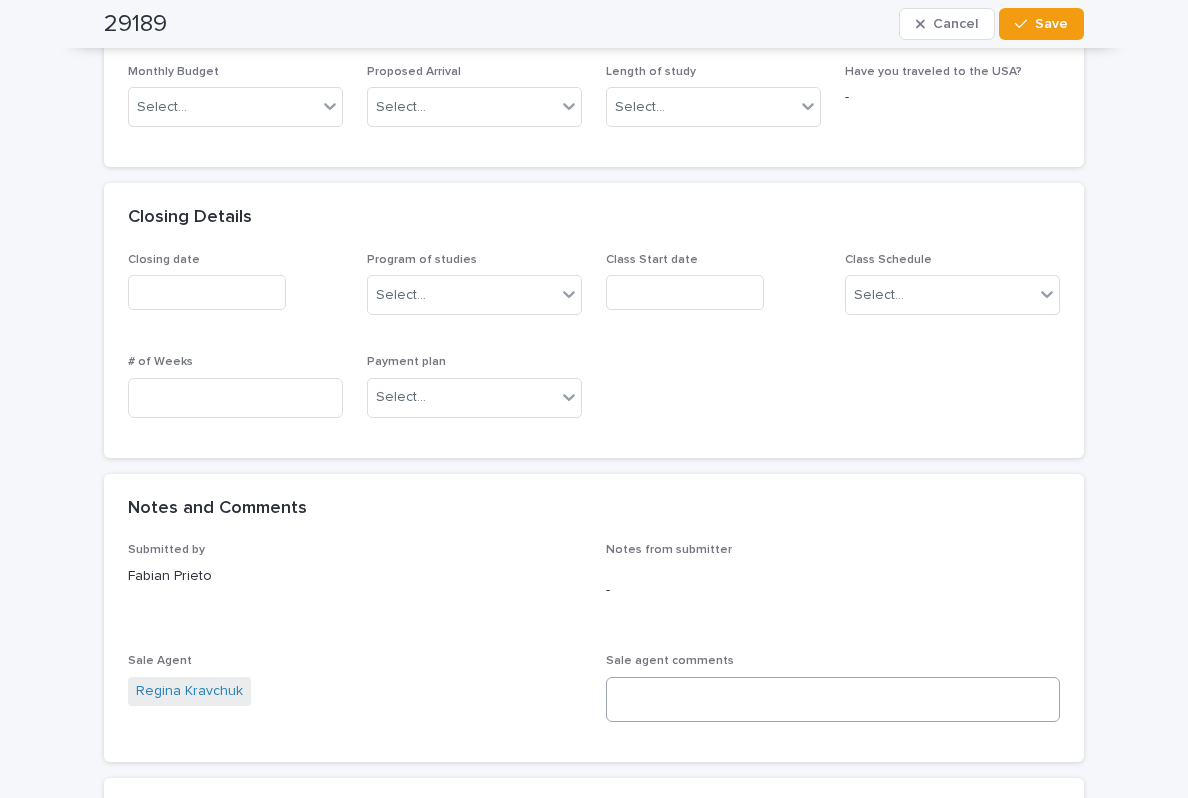 scroll, scrollTop: 979, scrollLeft: 0, axis: vertical 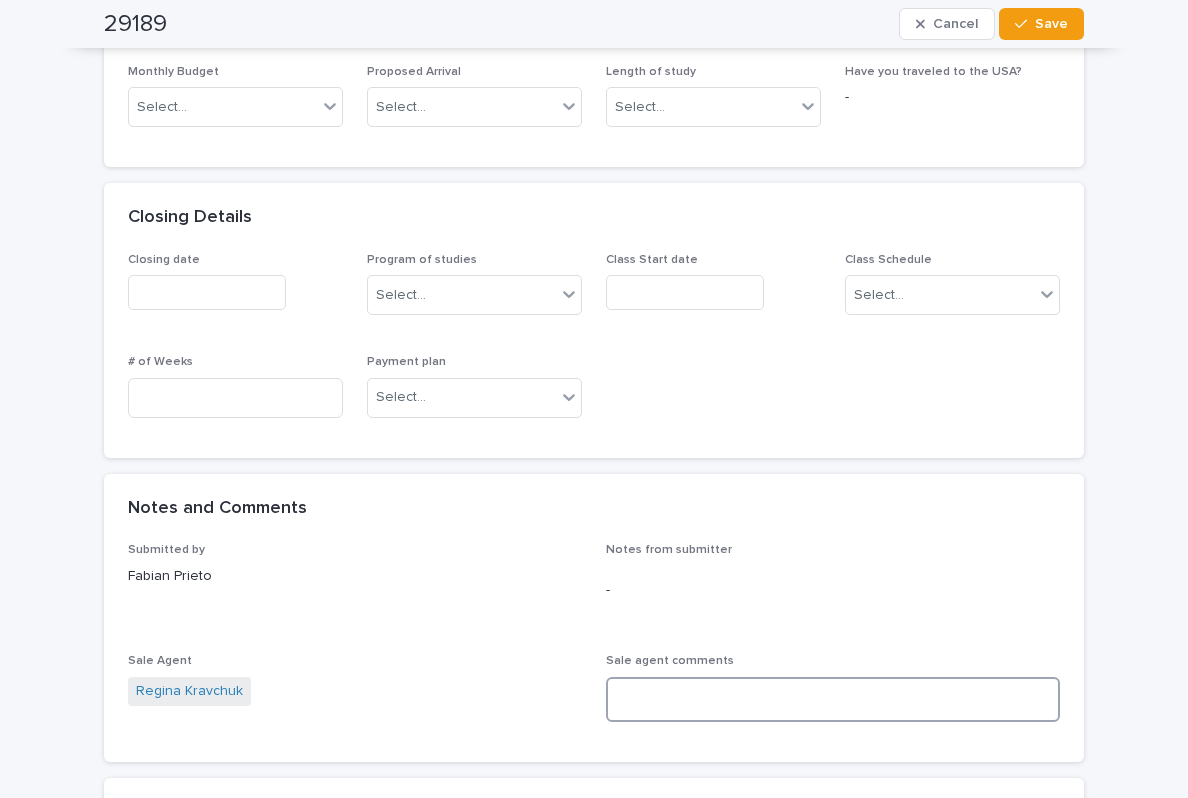 click at bounding box center (833, 699) 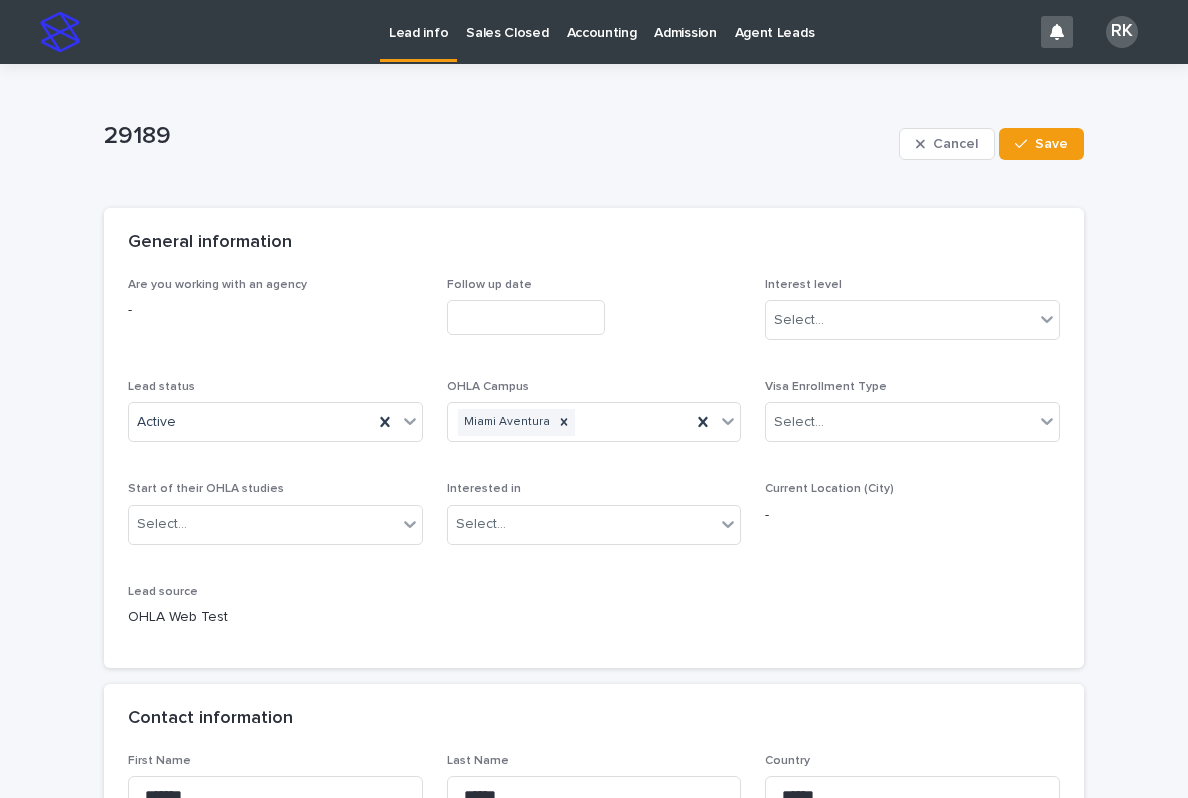 scroll, scrollTop: 0, scrollLeft: 0, axis: both 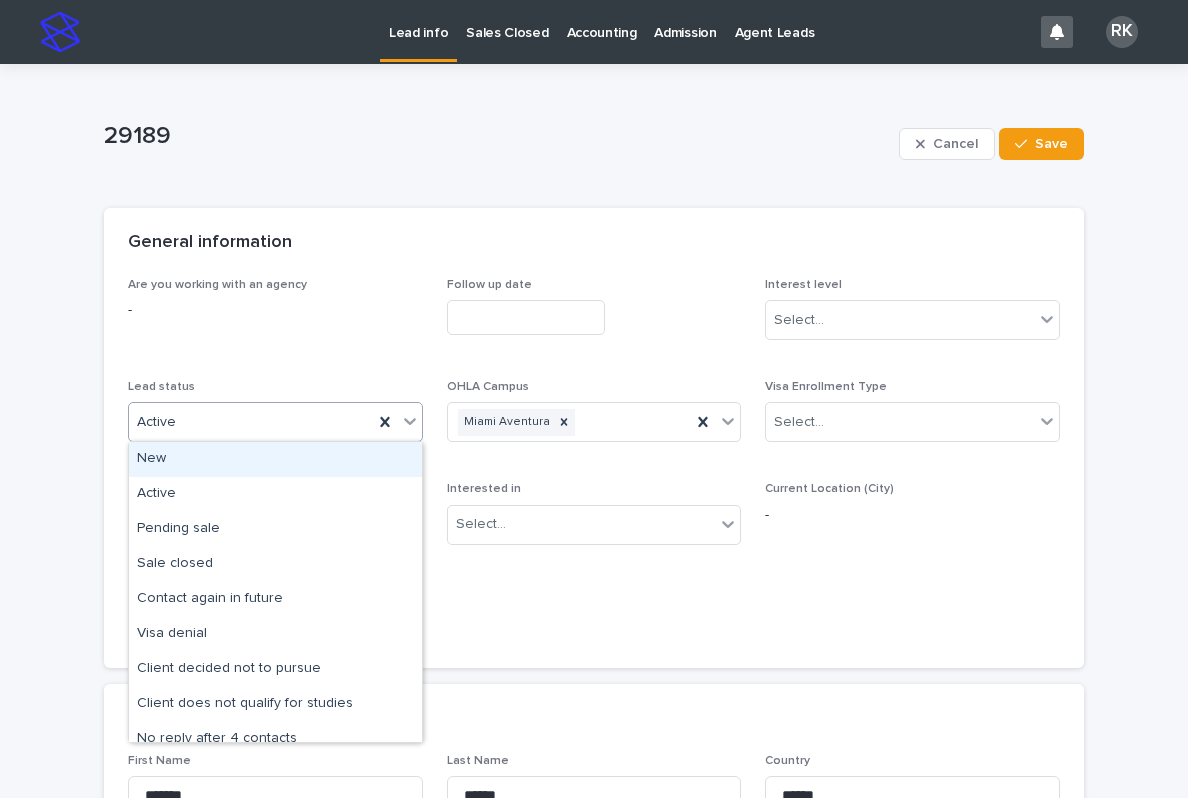 click at bounding box center (397, 422) 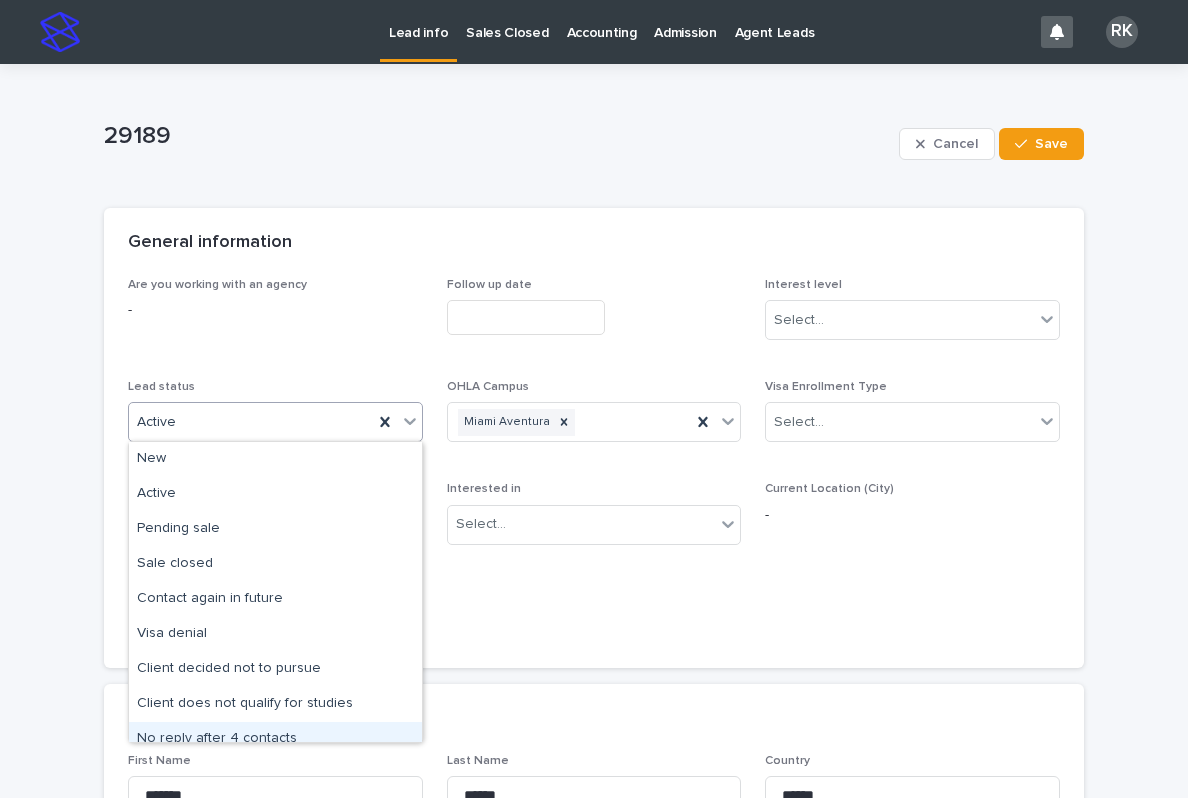 click on "Contact information" at bounding box center (594, 719) 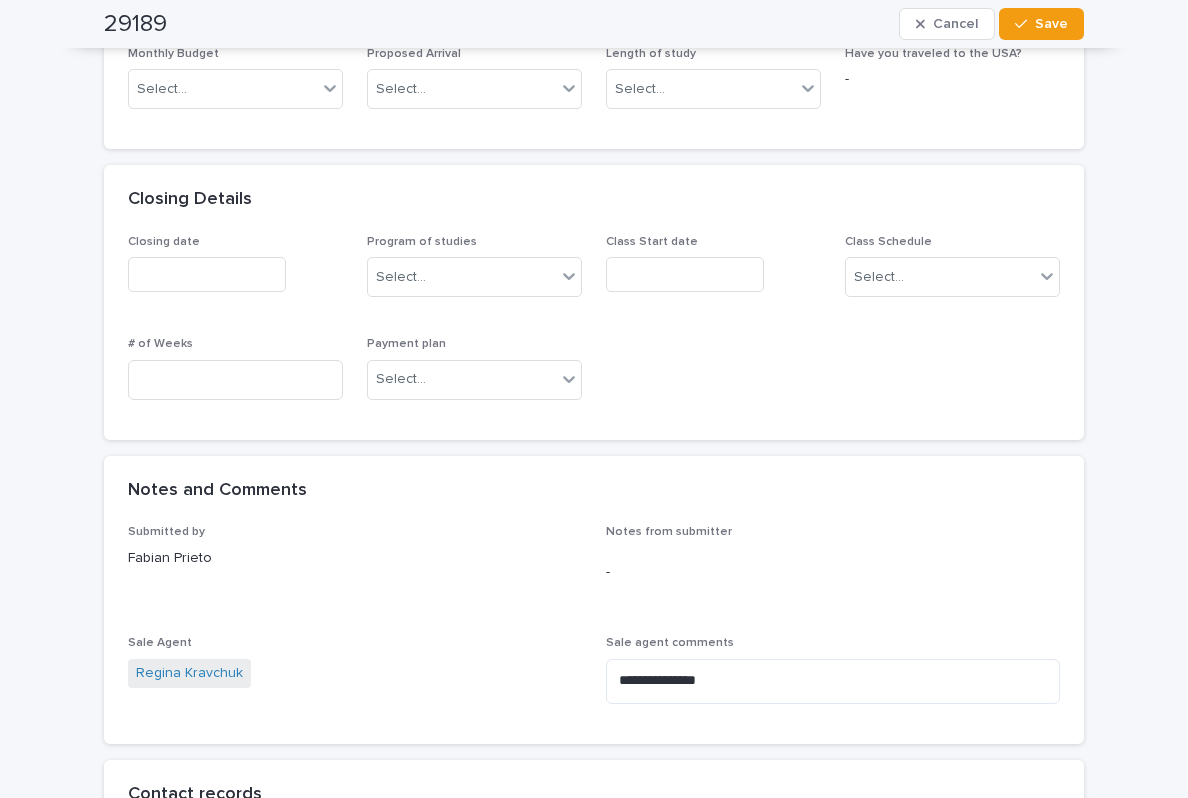 scroll, scrollTop: 998, scrollLeft: 0, axis: vertical 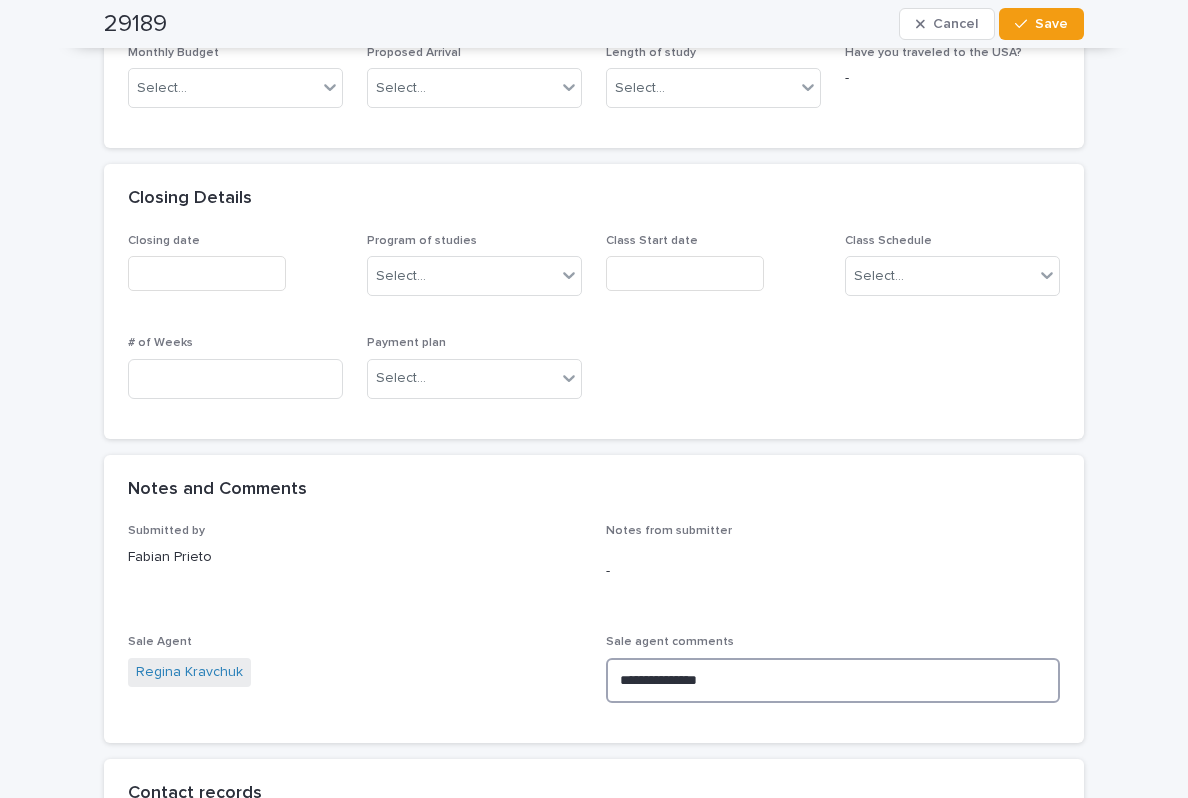 click on "**********" at bounding box center [833, 680] 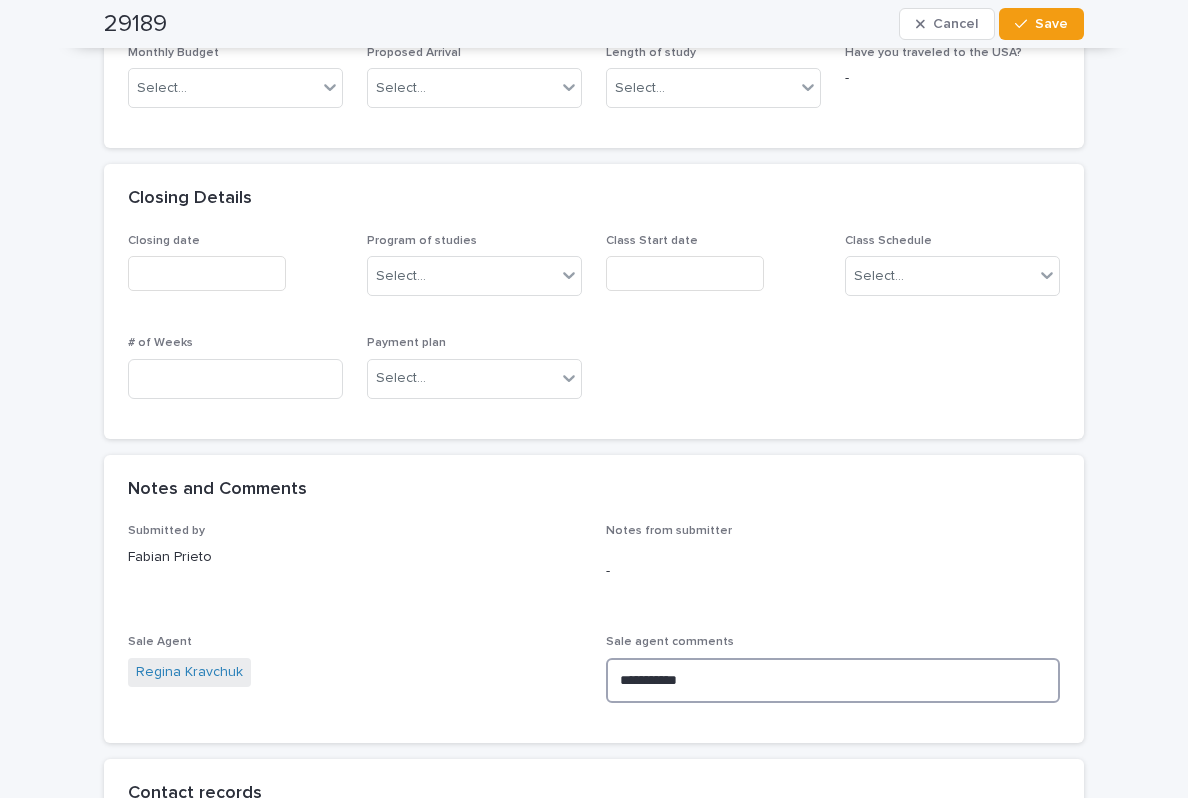 scroll, scrollTop: 2, scrollLeft: 0, axis: vertical 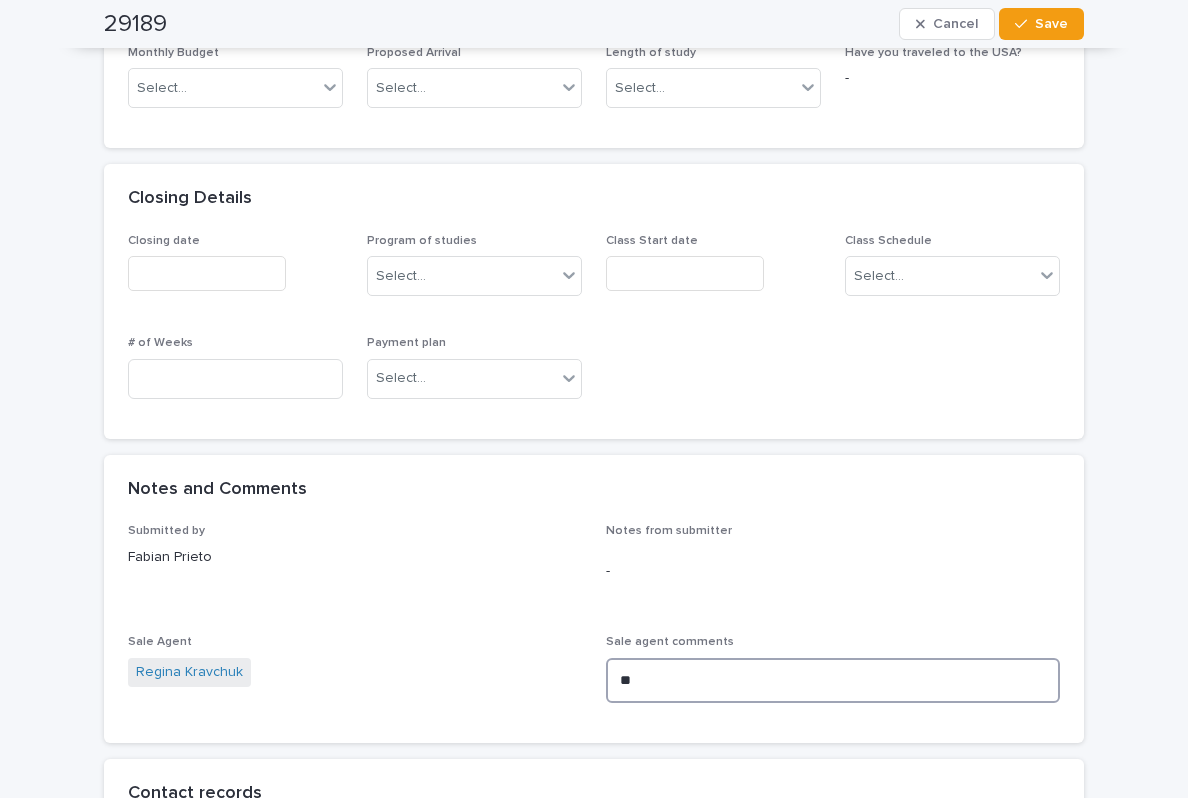 type on "*" 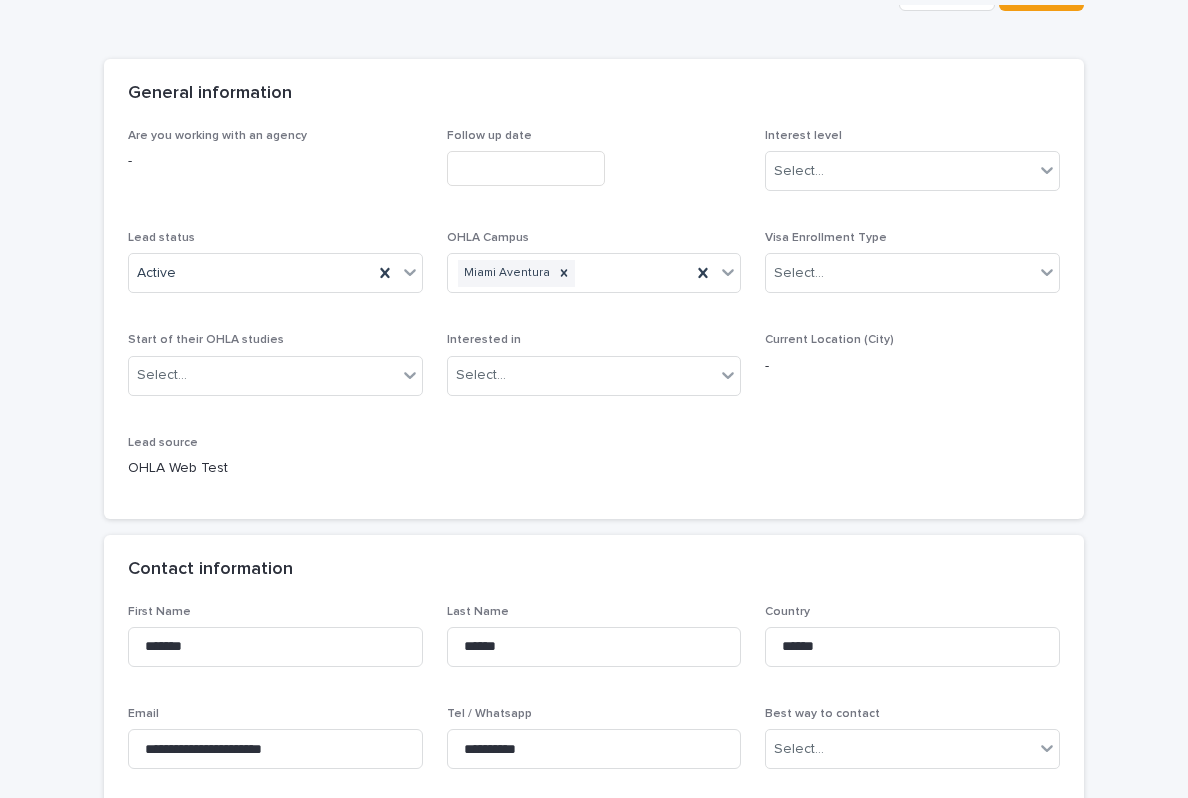 scroll, scrollTop: 149, scrollLeft: 0, axis: vertical 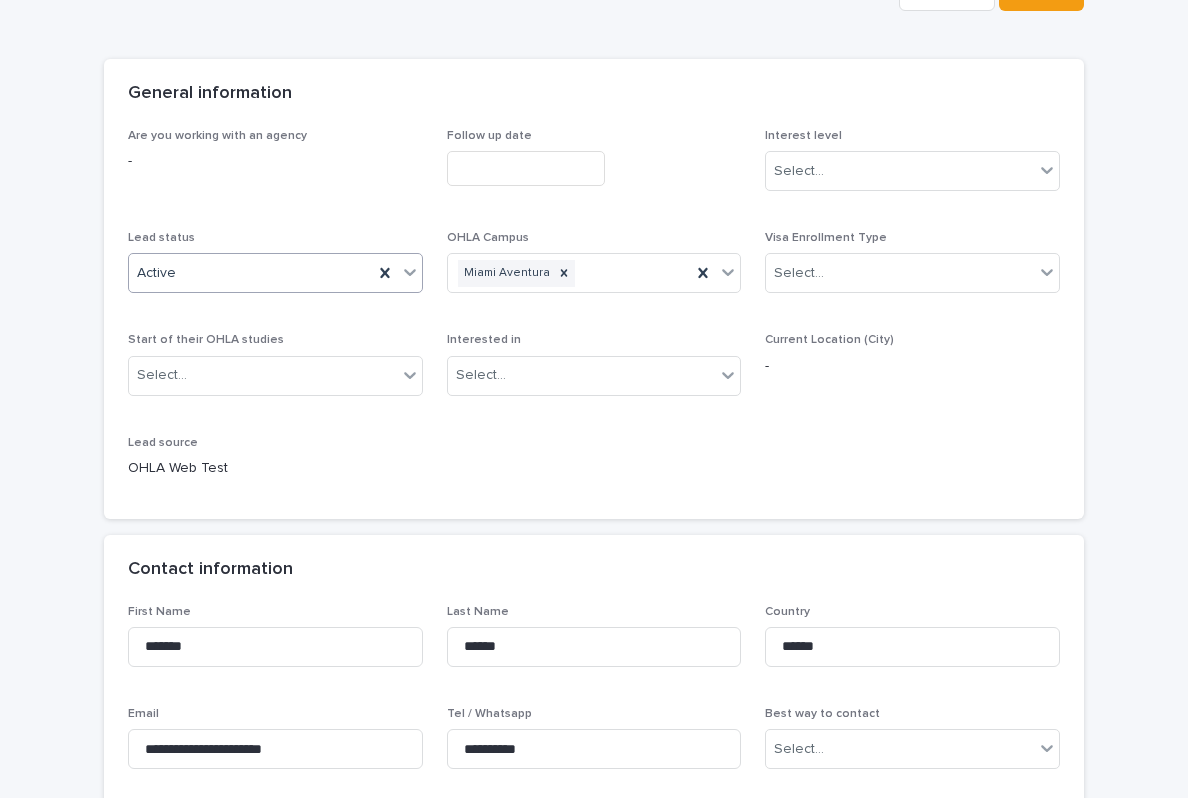 type 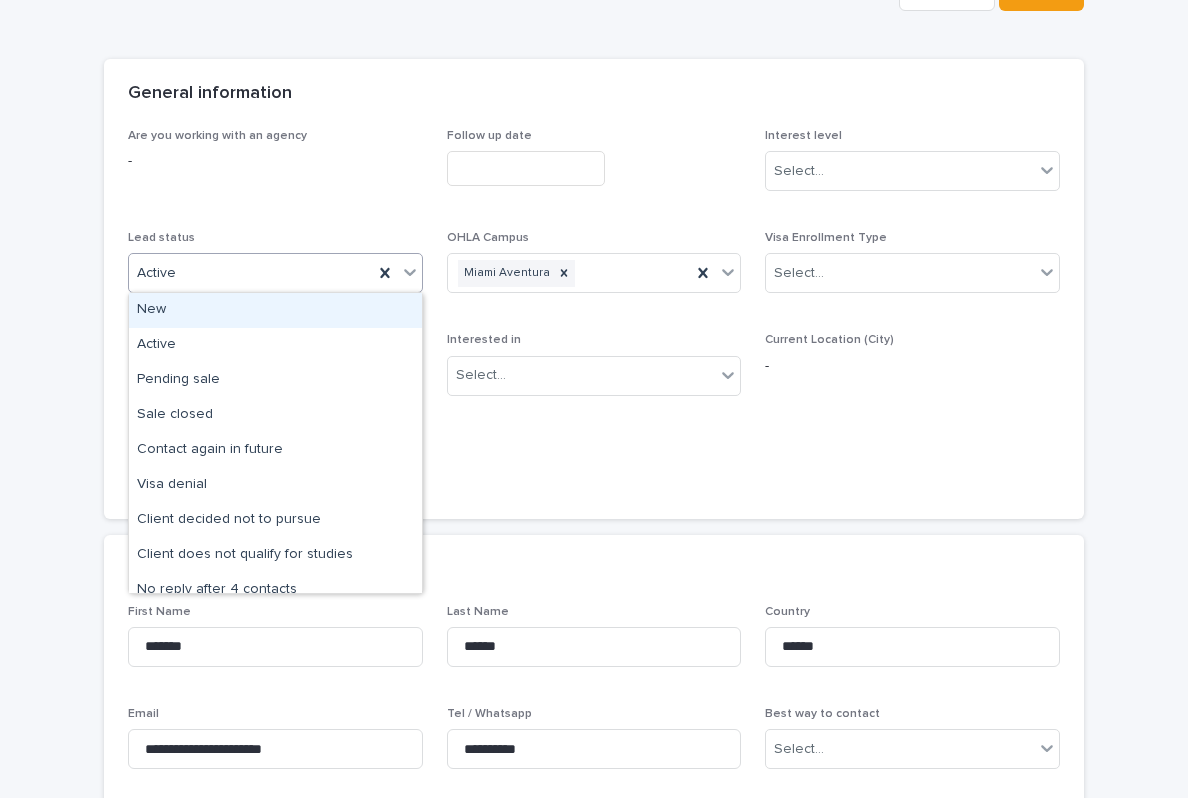 click at bounding box center (410, 272) 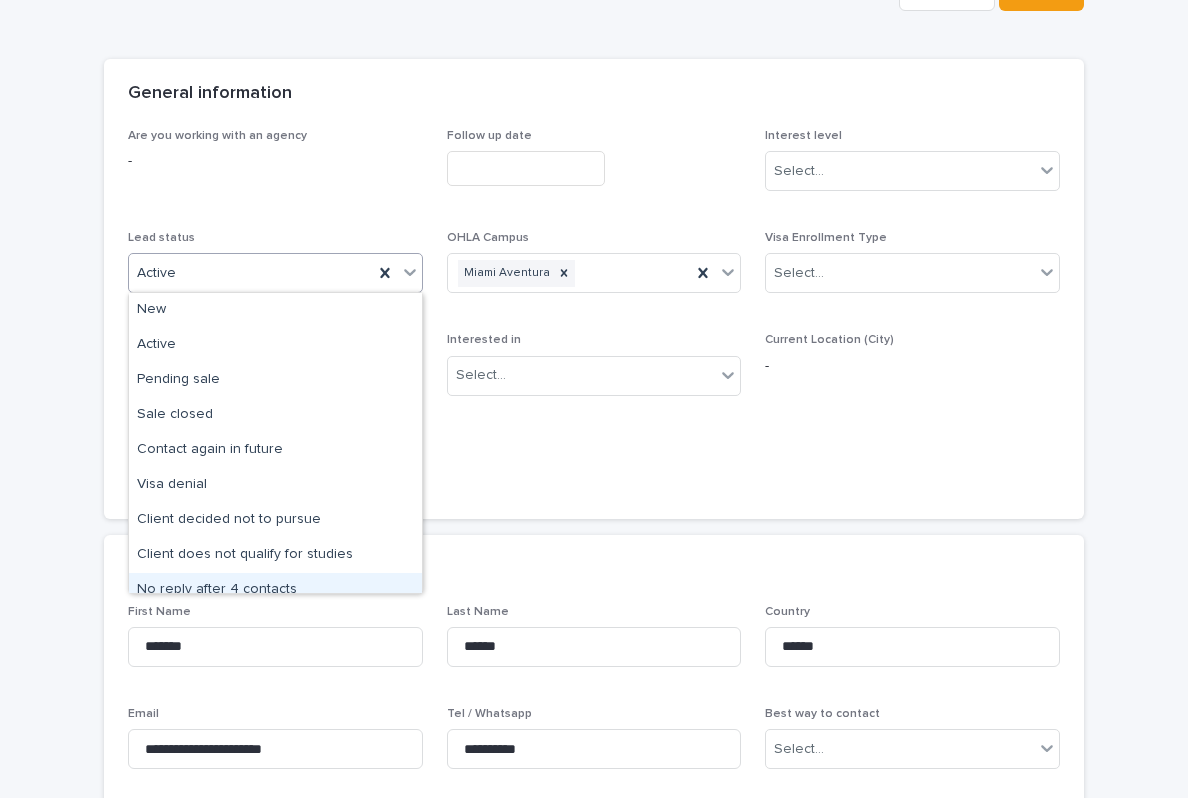 click on "No reply after 4 contacts" at bounding box center [275, 590] 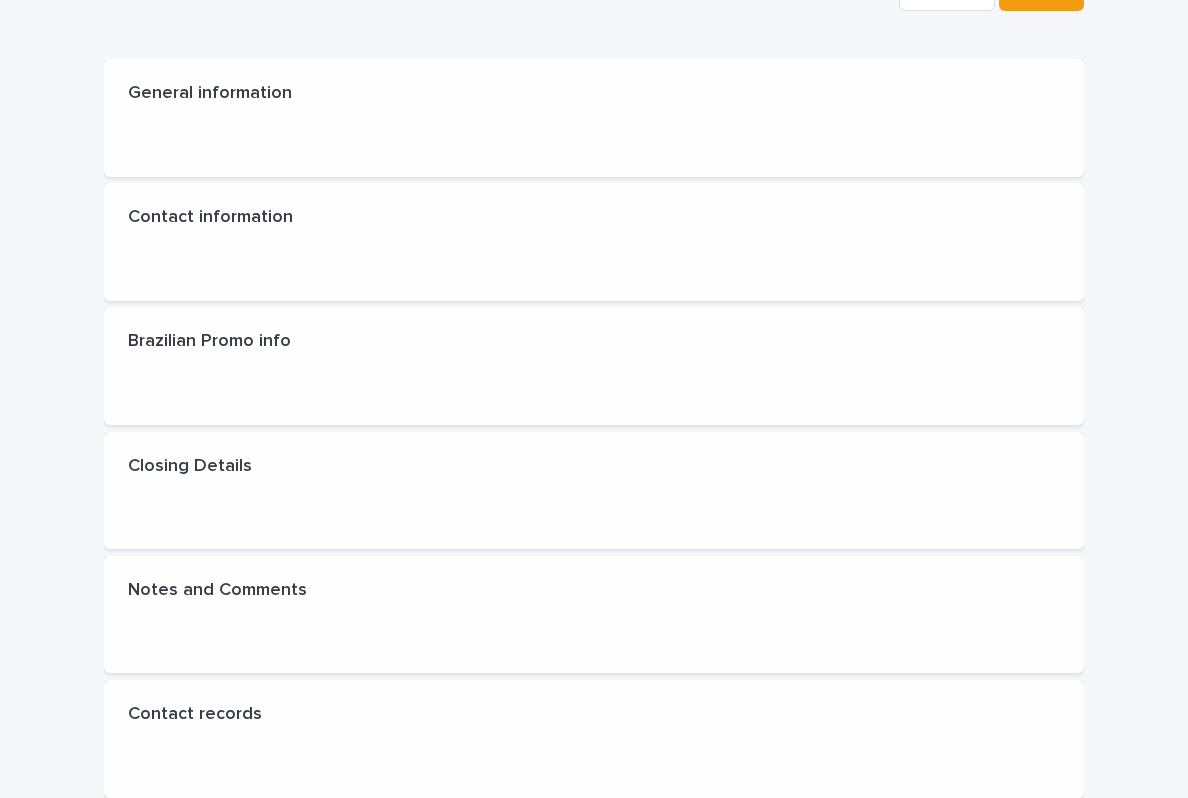 scroll, scrollTop: 0, scrollLeft: 0, axis: both 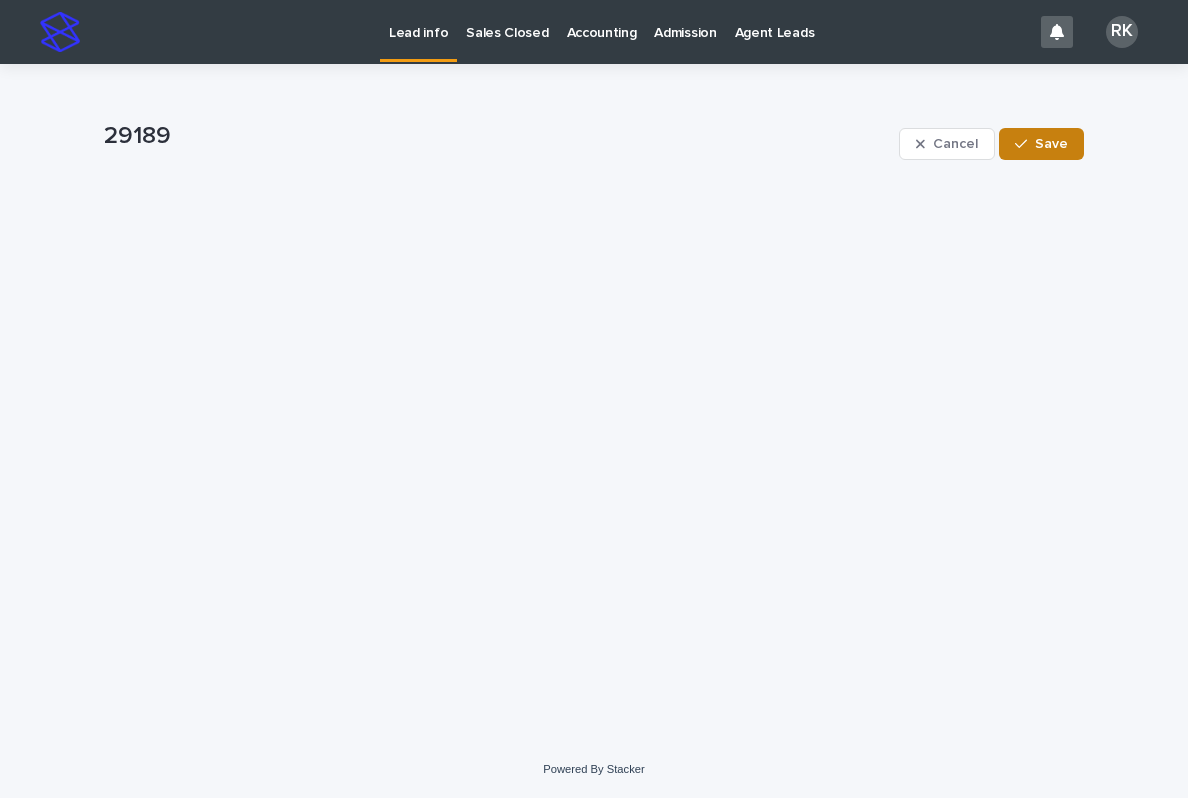 click on "Save" at bounding box center (1041, 144) 